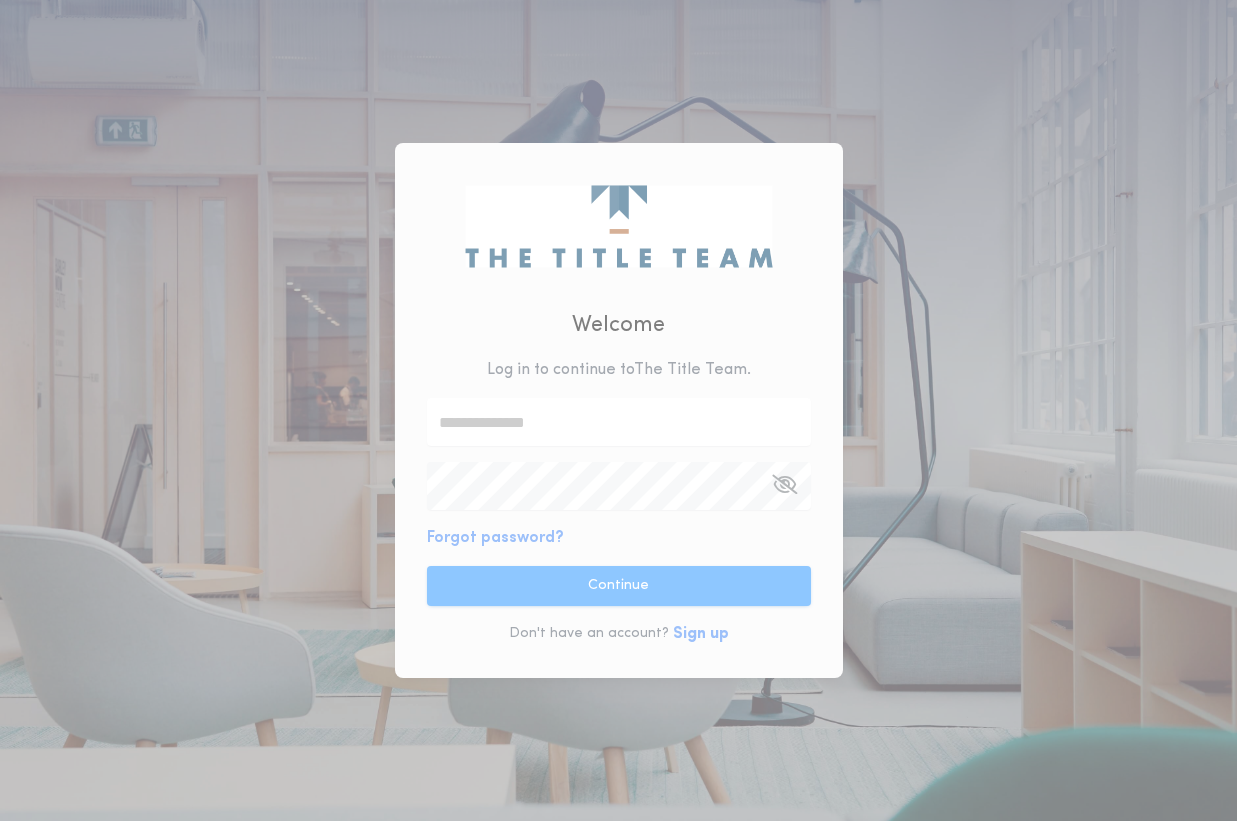 scroll, scrollTop: 0, scrollLeft: 0, axis: both 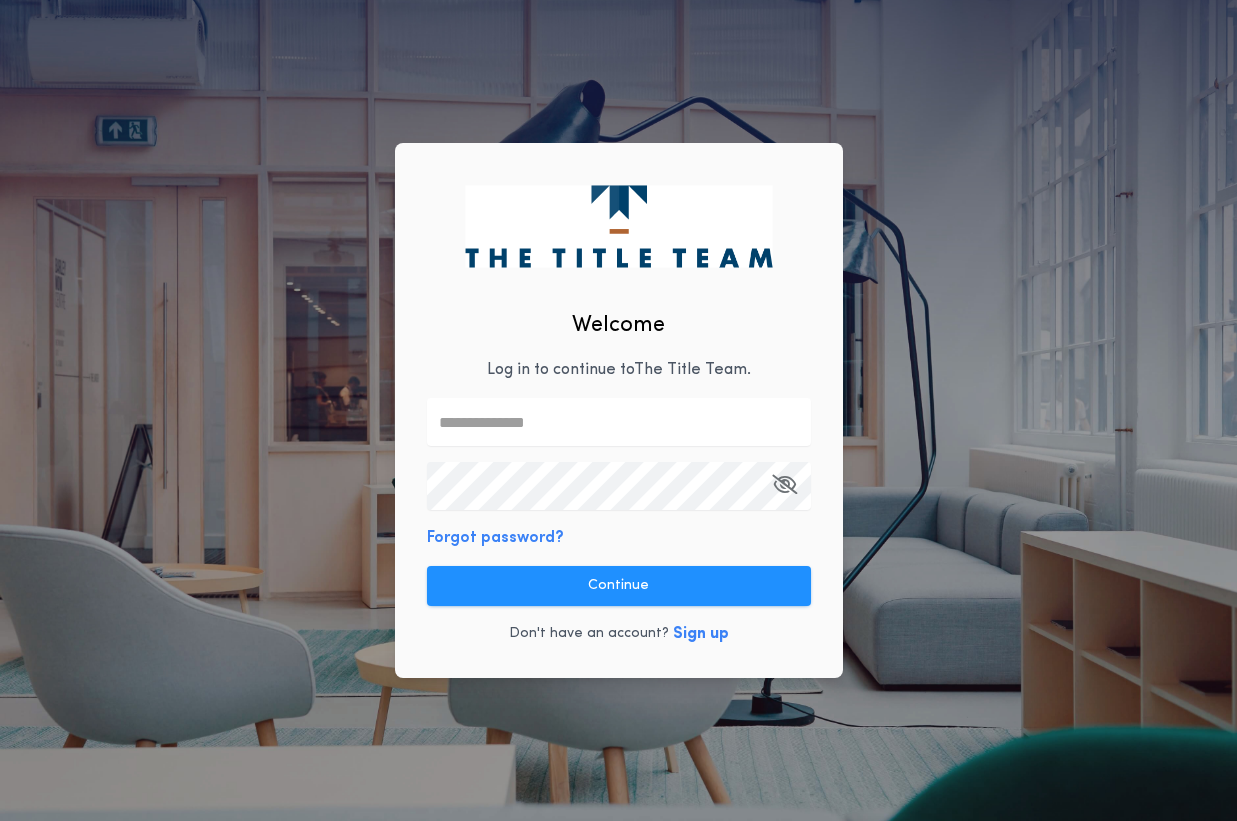 type on "**********" 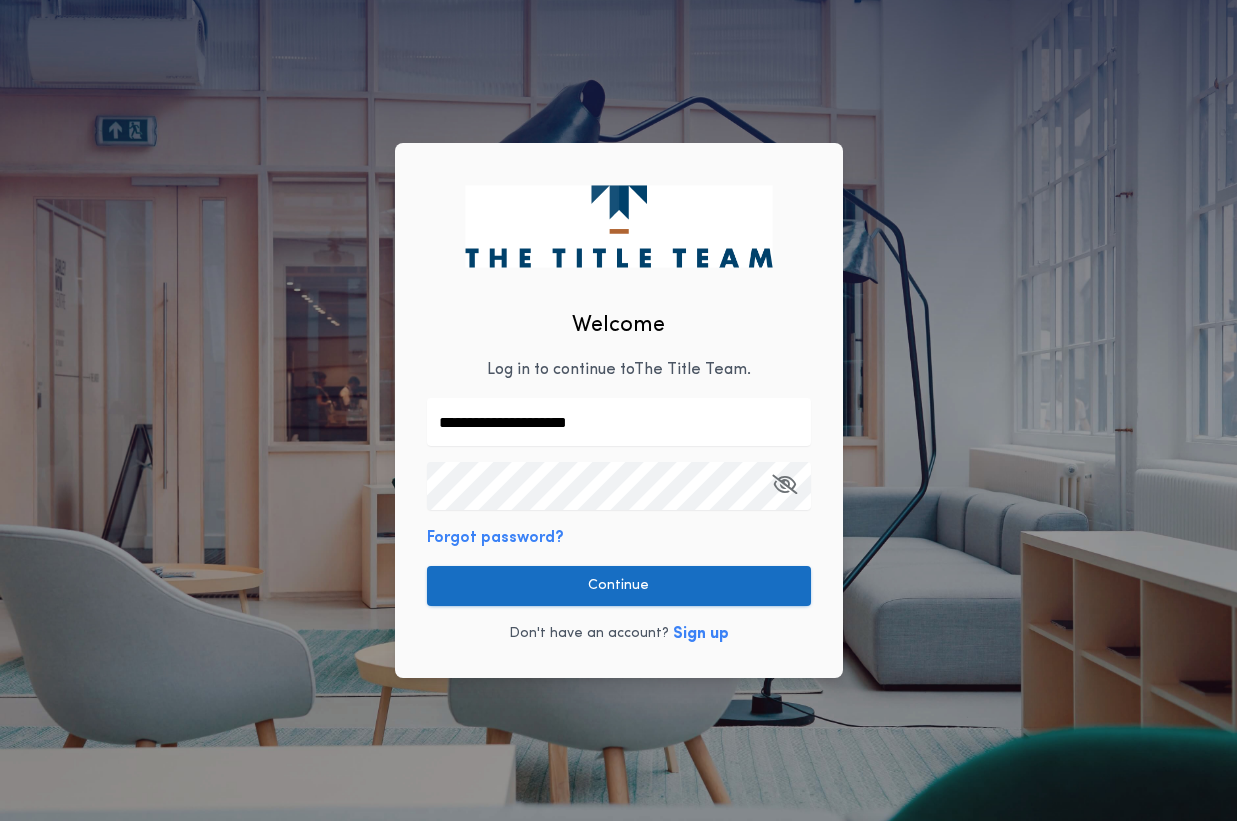 click on "Continue" at bounding box center [619, 586] 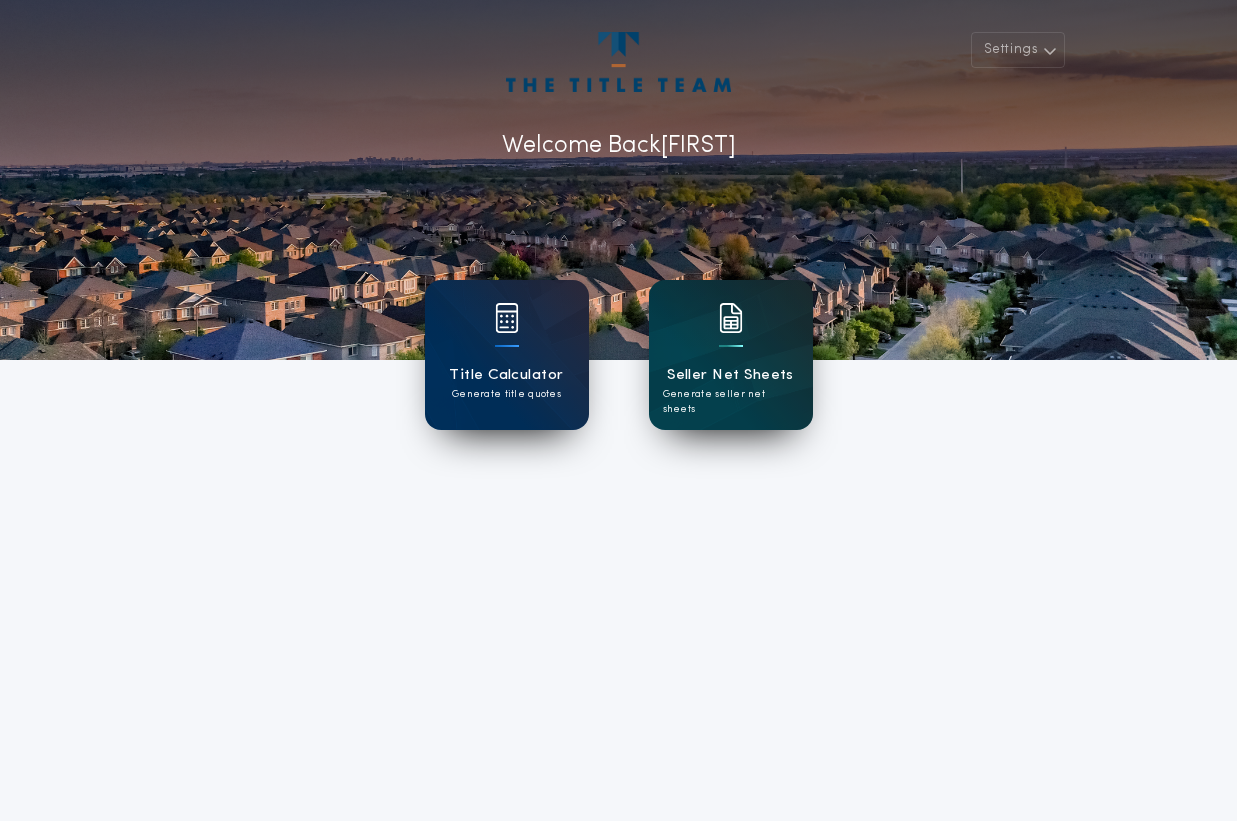 click at bounding box center (731, 331) 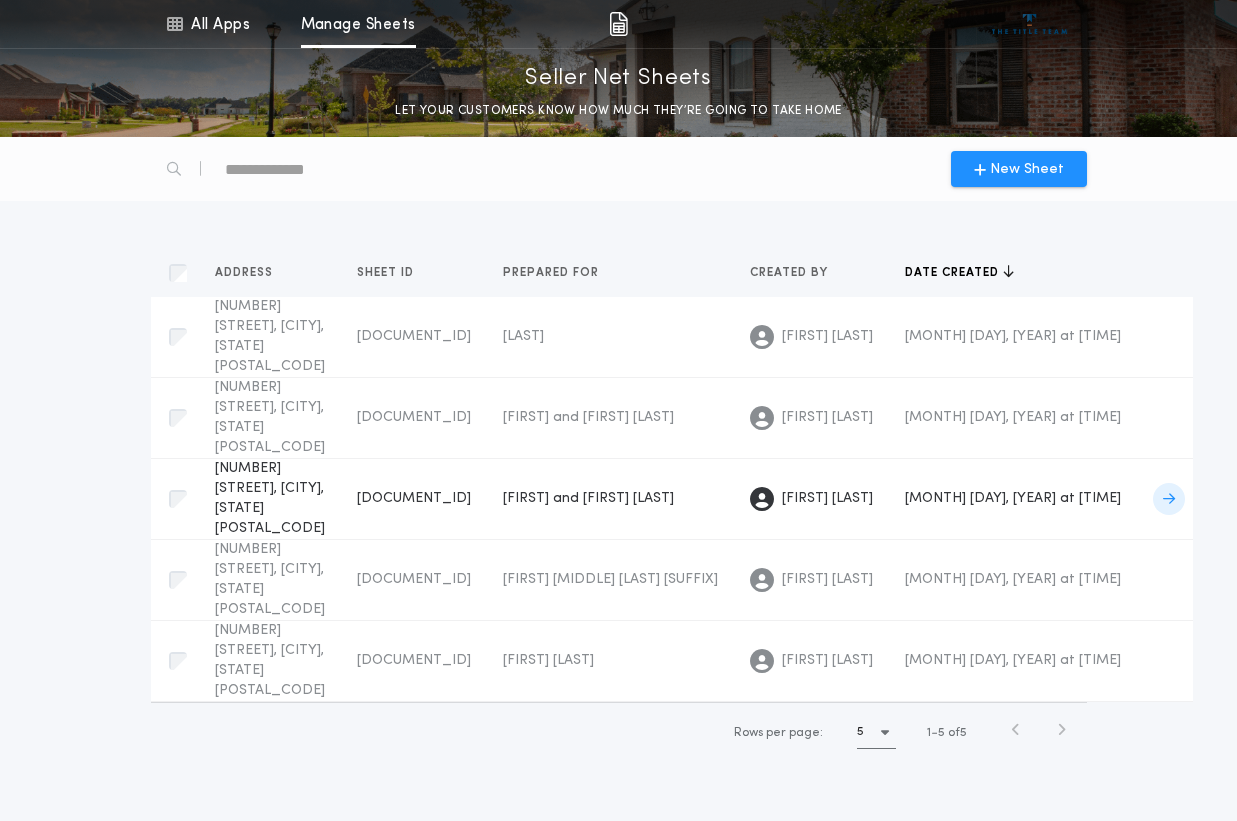 click on "[NUMBER] [STREET], [CITY], [STATE] [POSTAL_CODE]" at bounding box center (270, 498) 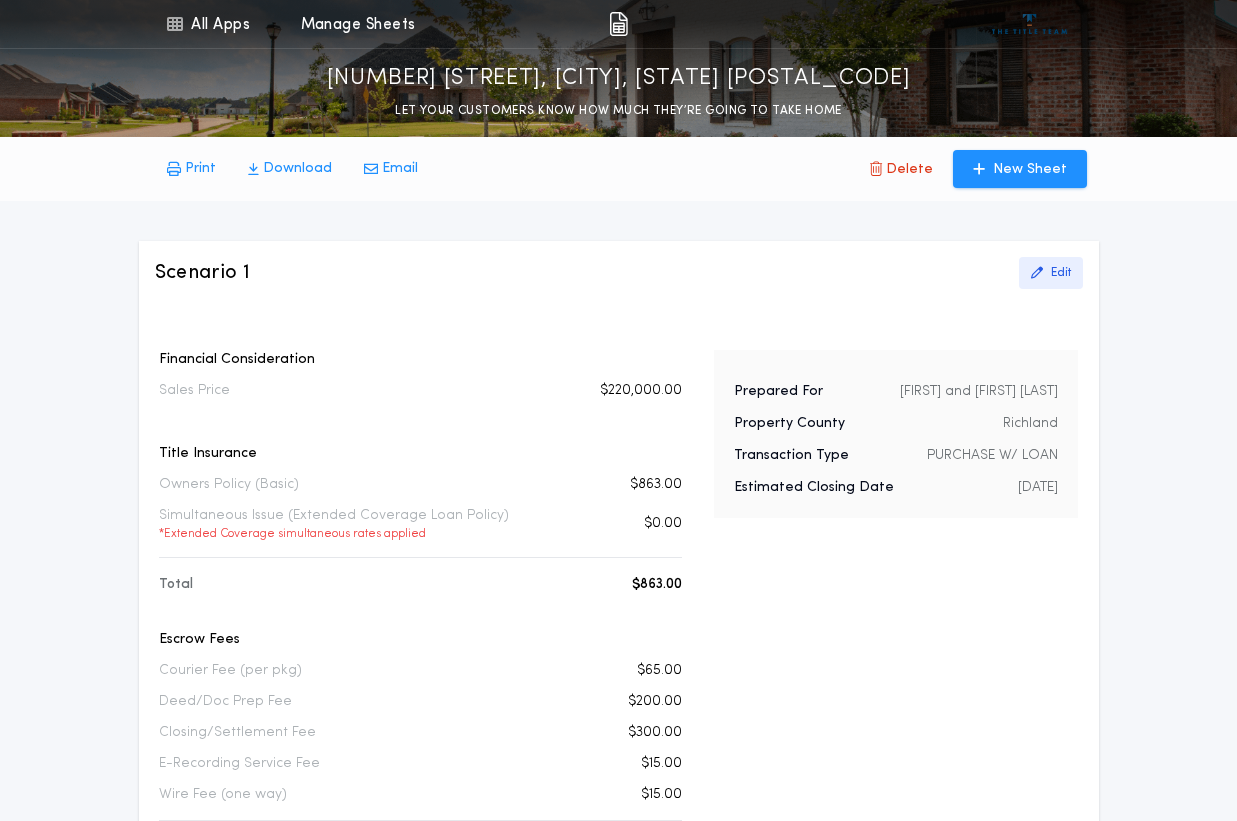 click on "Edit" at bounding box center [1061, 273] 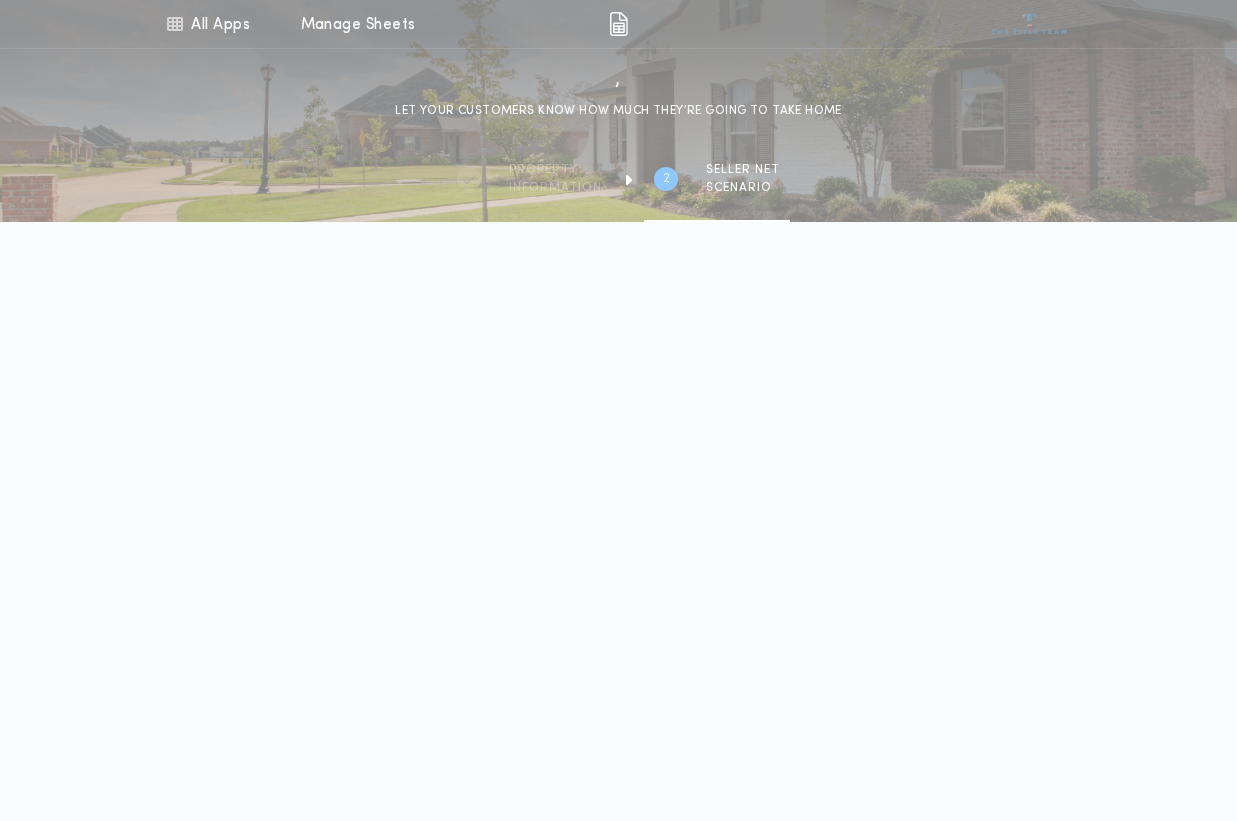 type on "********" 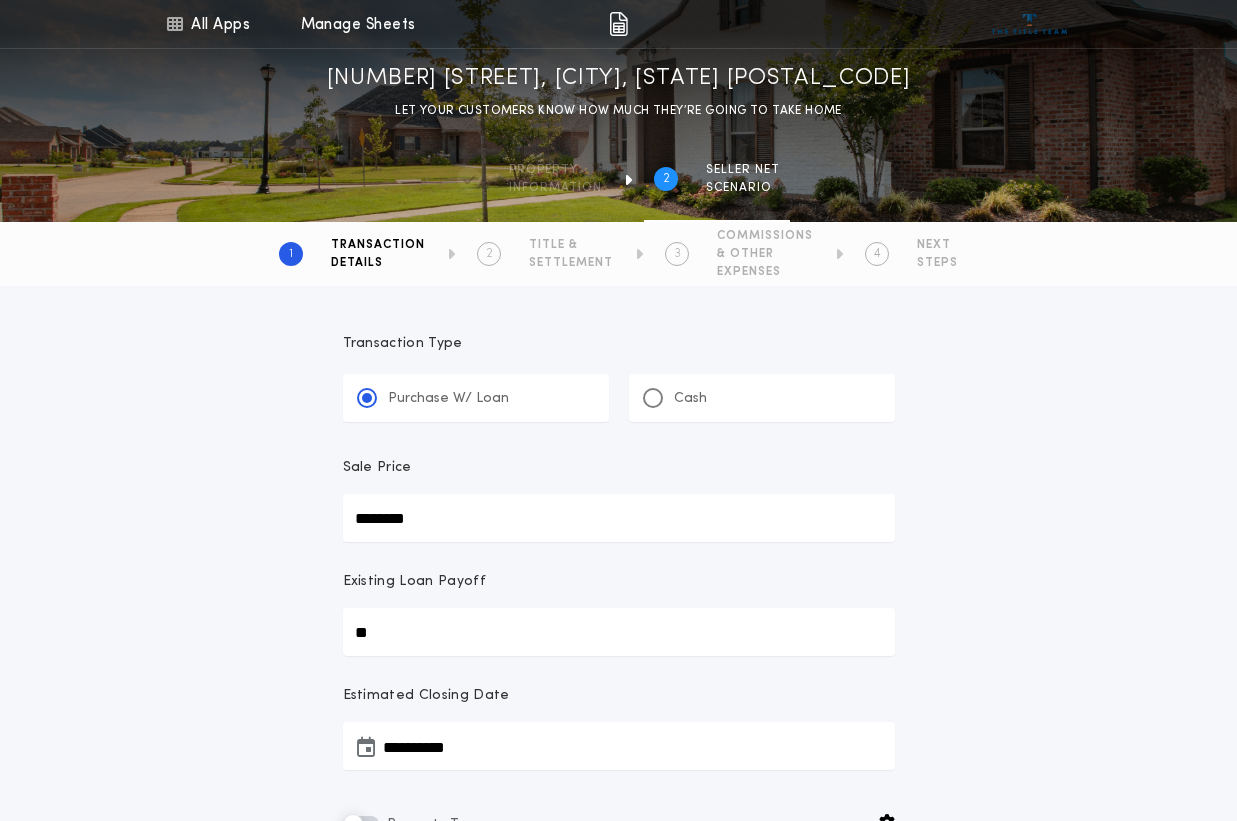 click on "********" at bounding box center [619, 518] 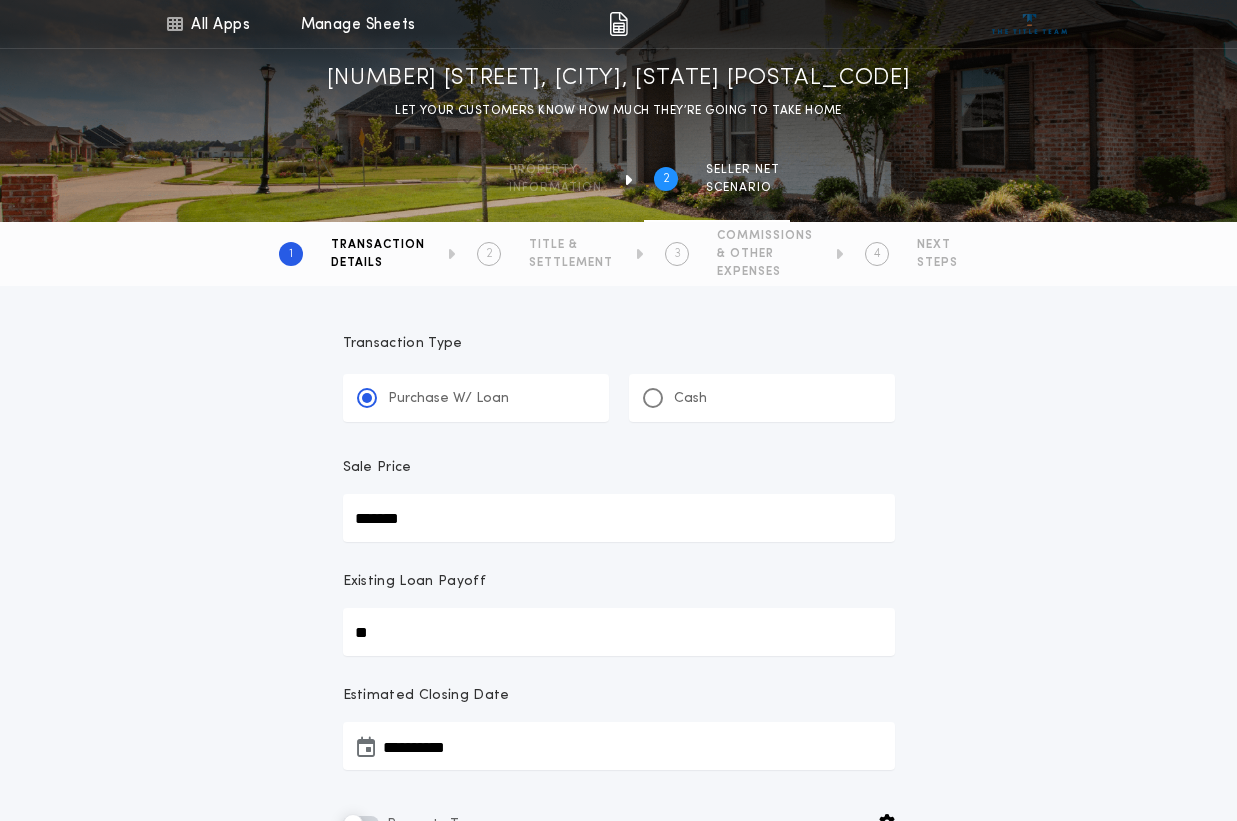 type on "********" 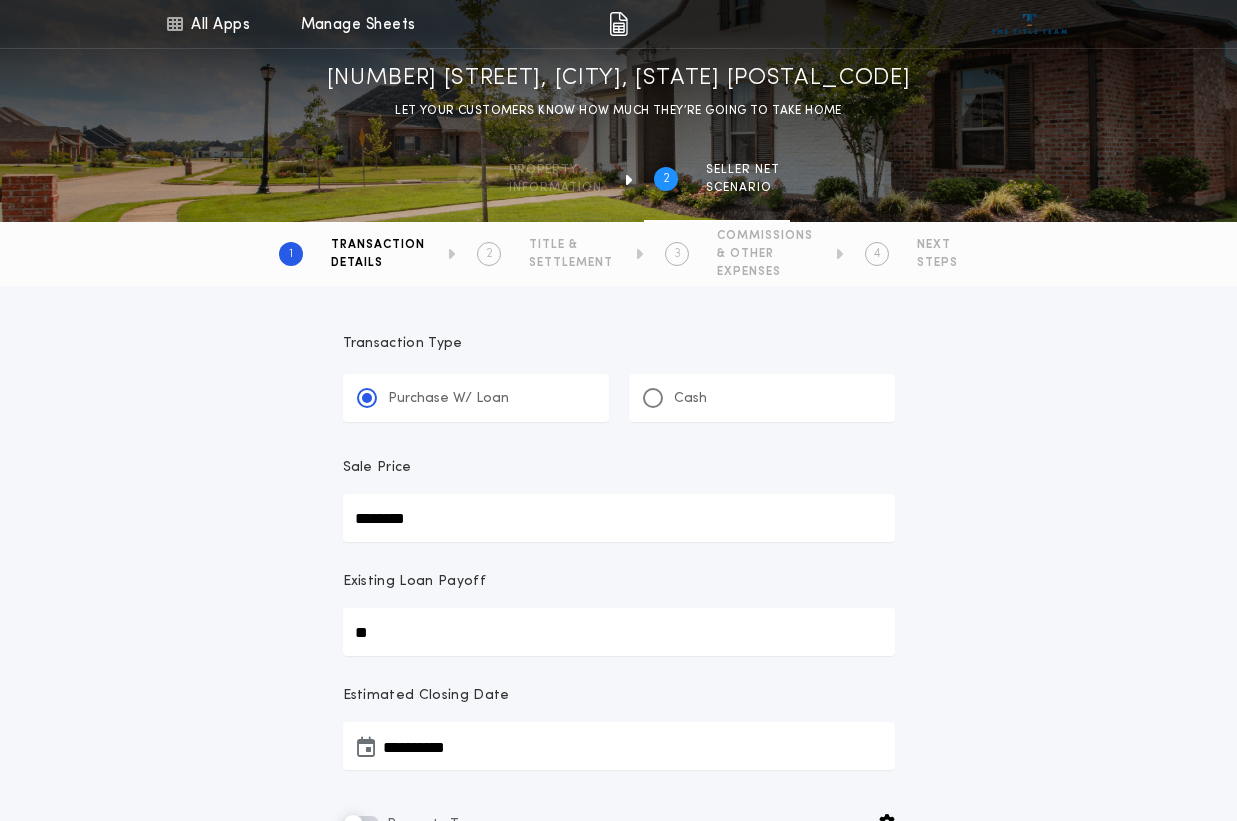 click on "**" at bounding box center (619, 632) 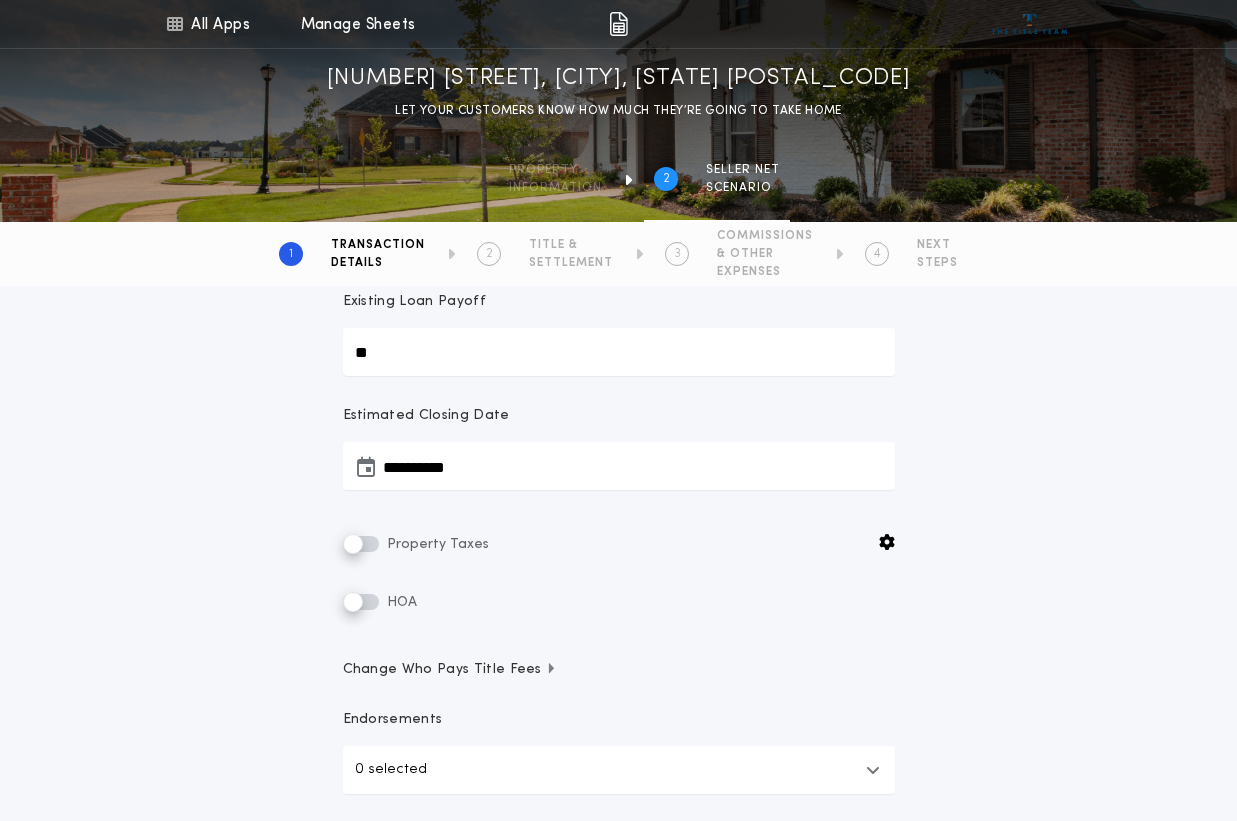 scroll, scrollTop: 289, scrollLeft: 0, axis: vertical 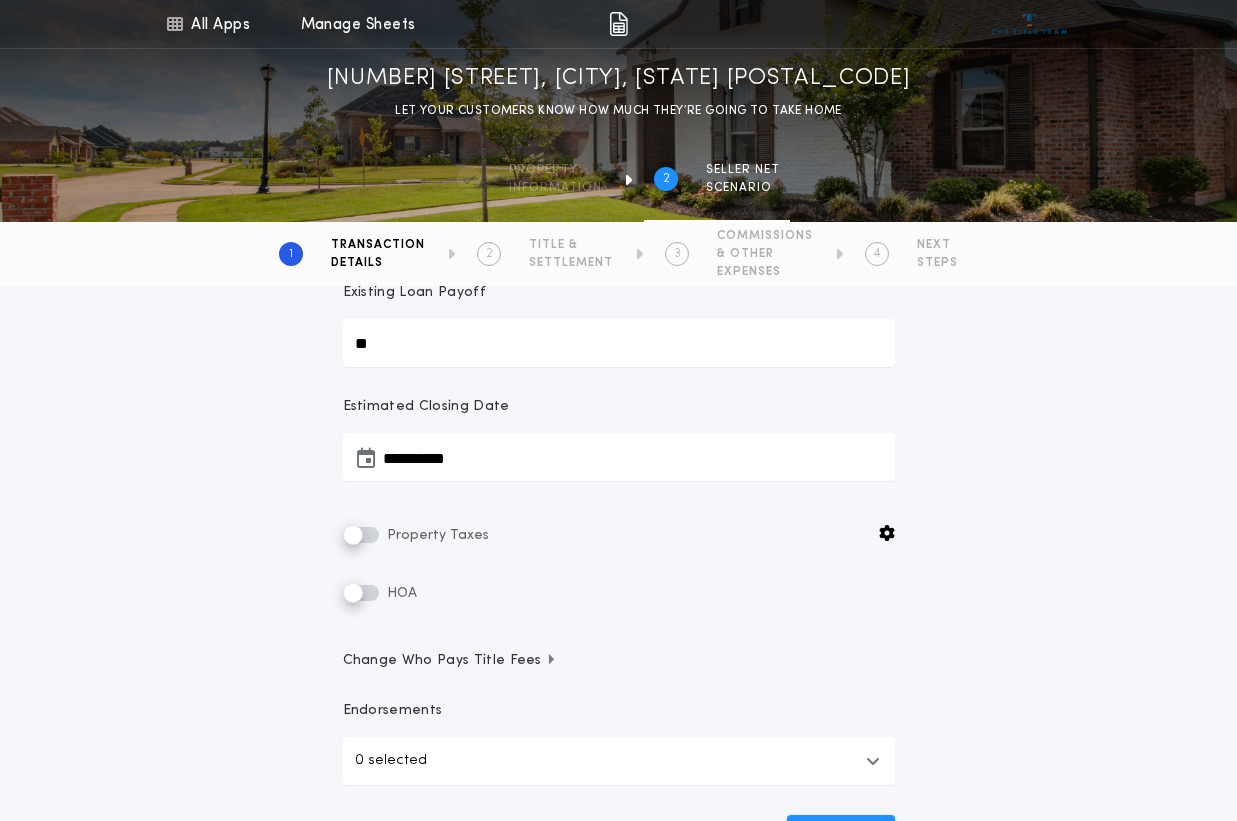 click on "**********" at bounding box center (619, 457) 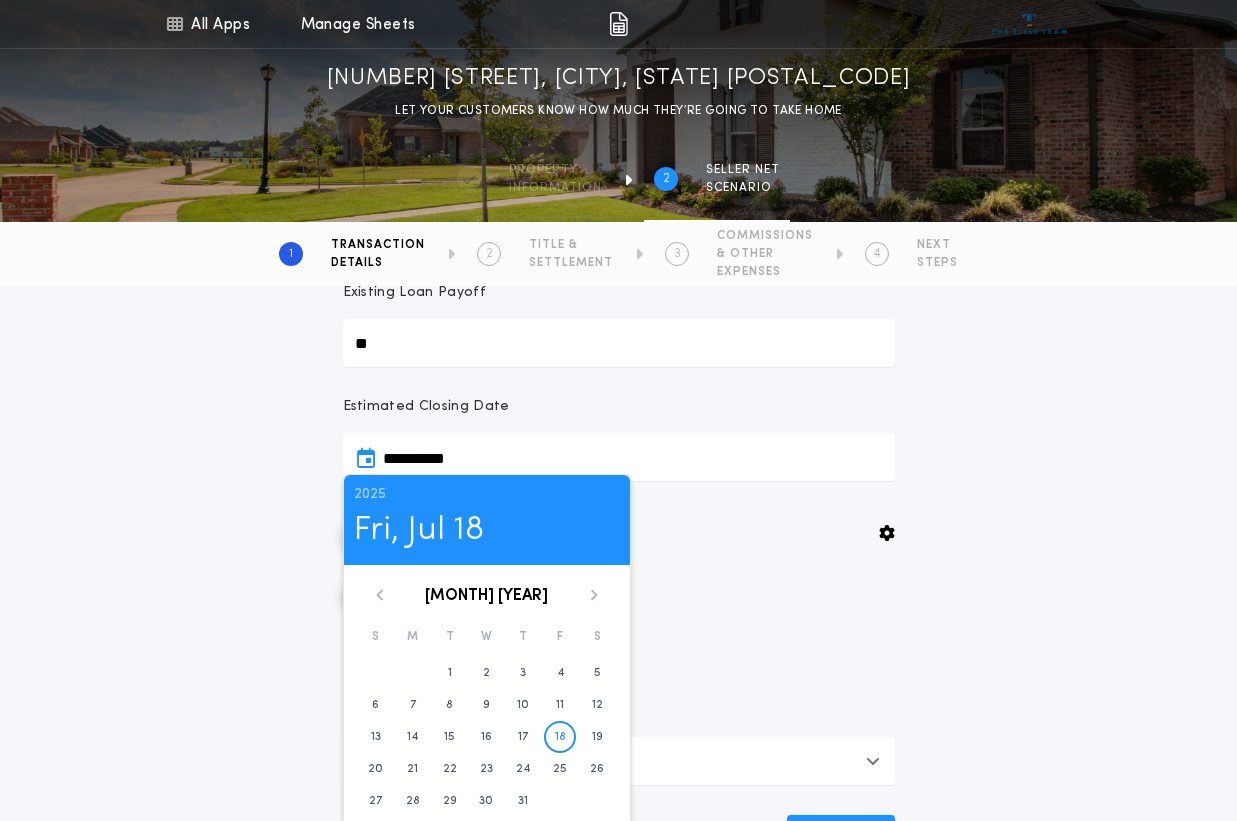 click 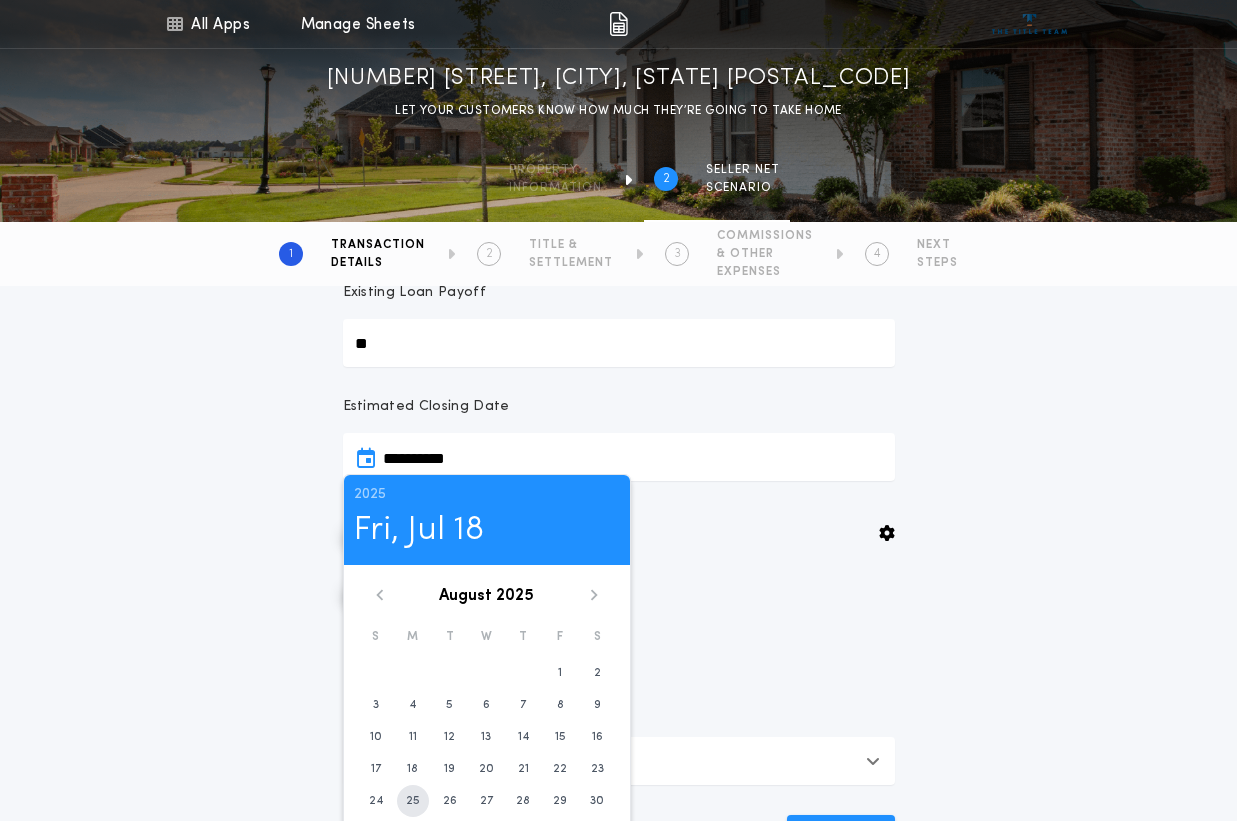 click on "25" at bounding box center [413, 801] 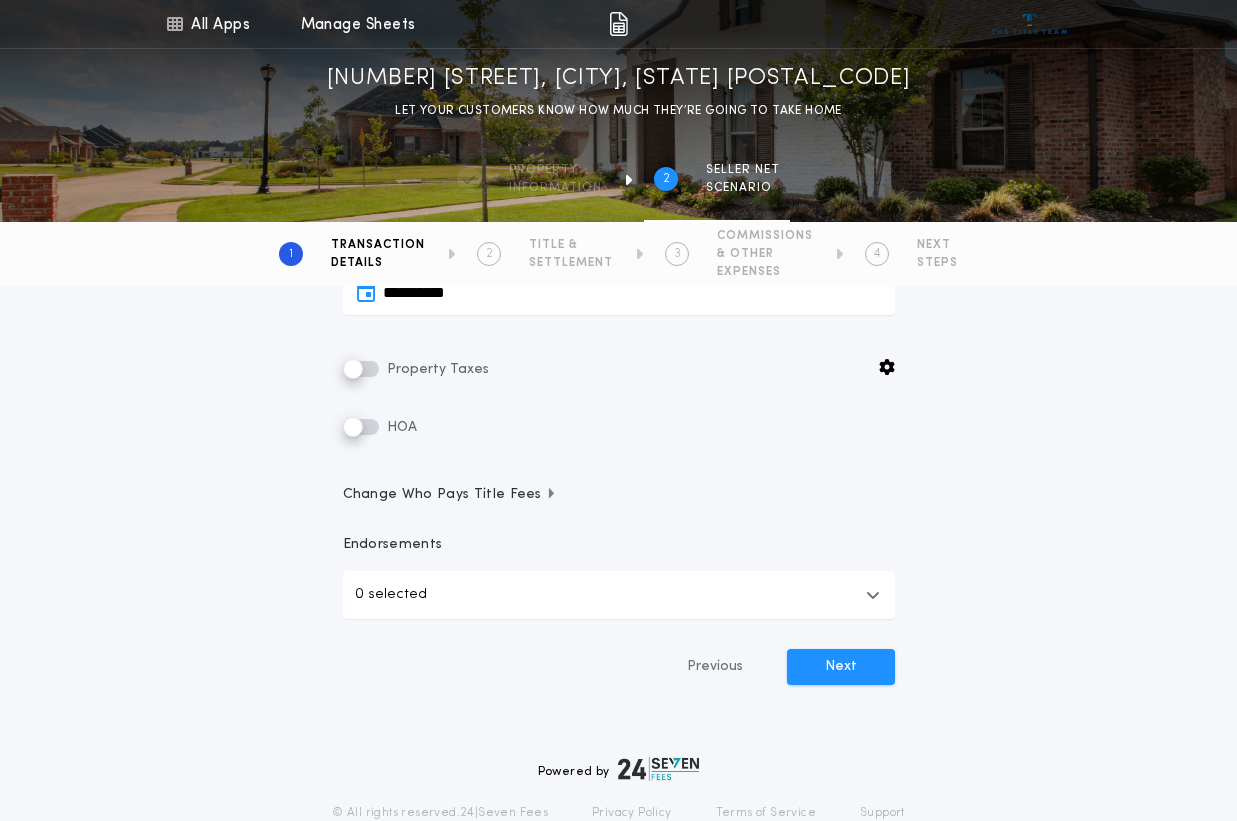 scroll, scrollTop: 535, scrollLeft: 0, axis: vertical 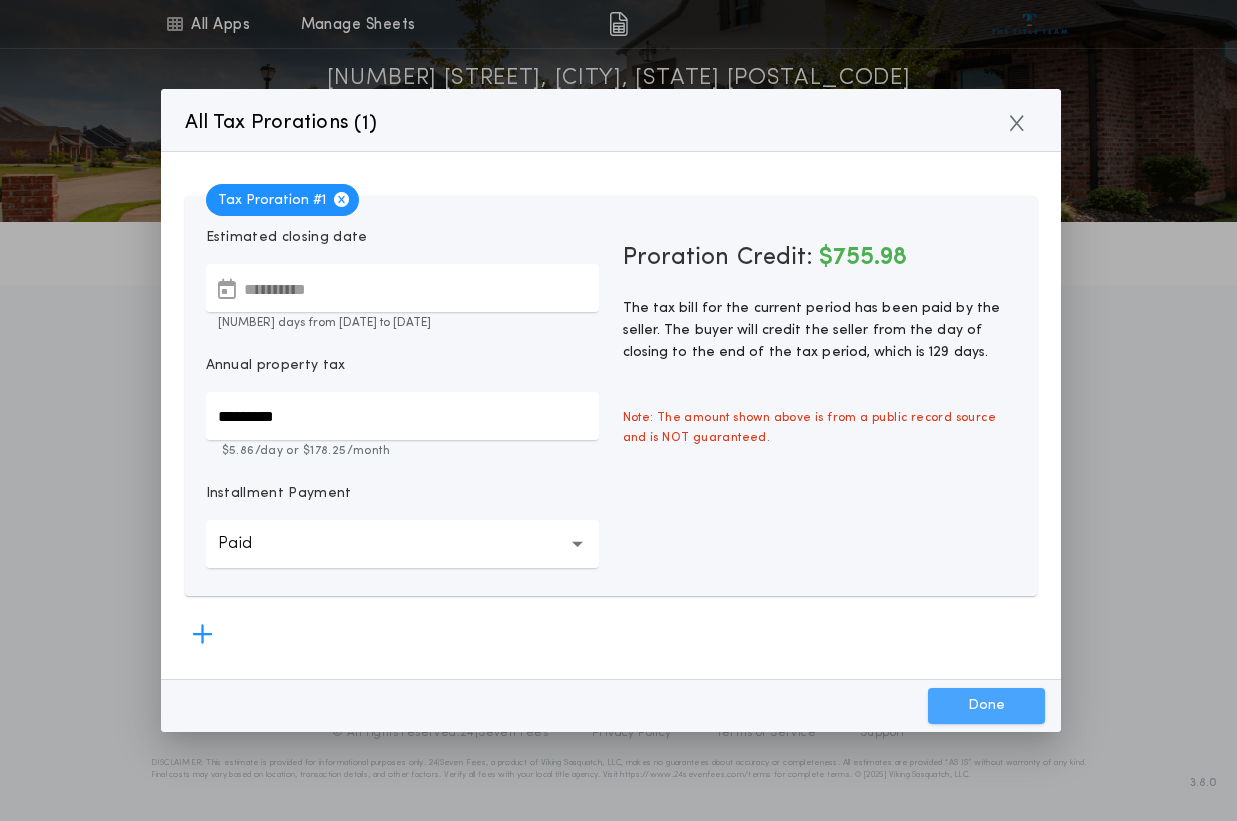 click on "Done" at bounding box center [986, 706] 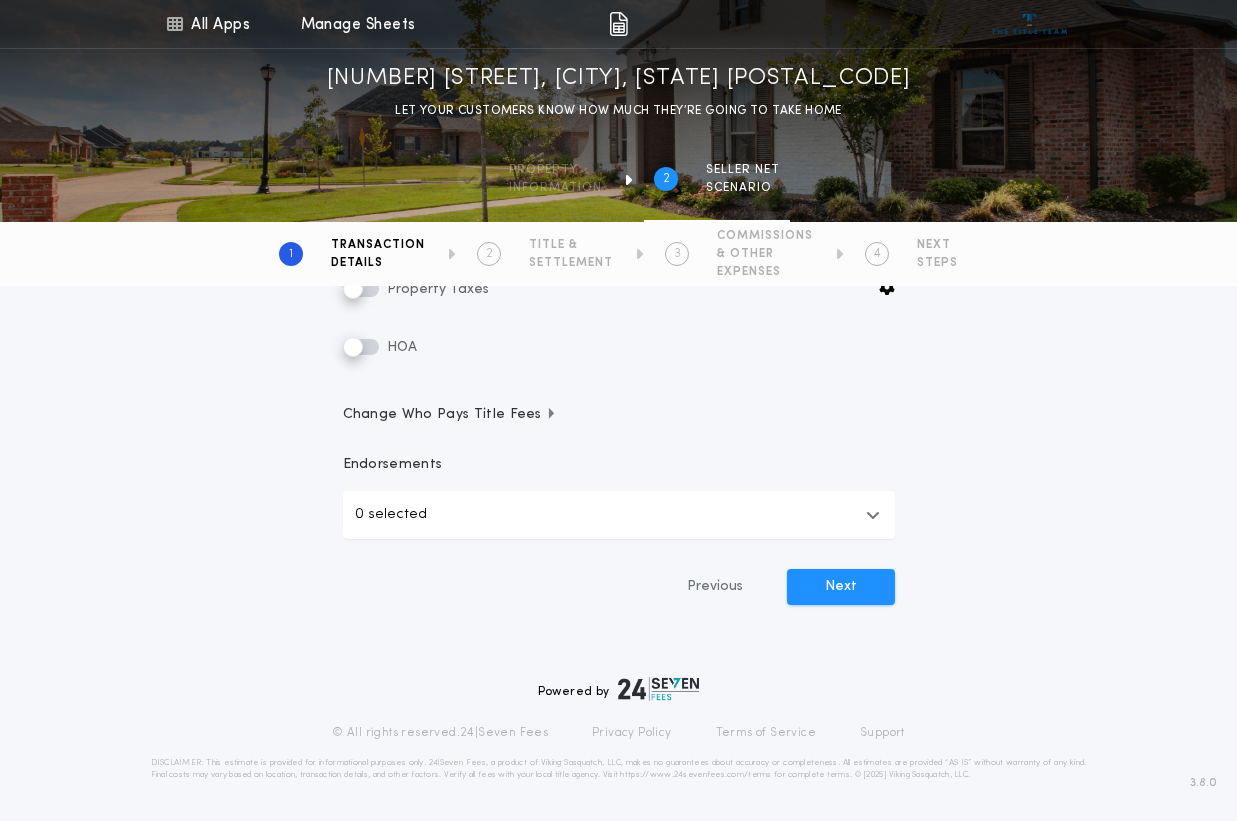 type on "*****" 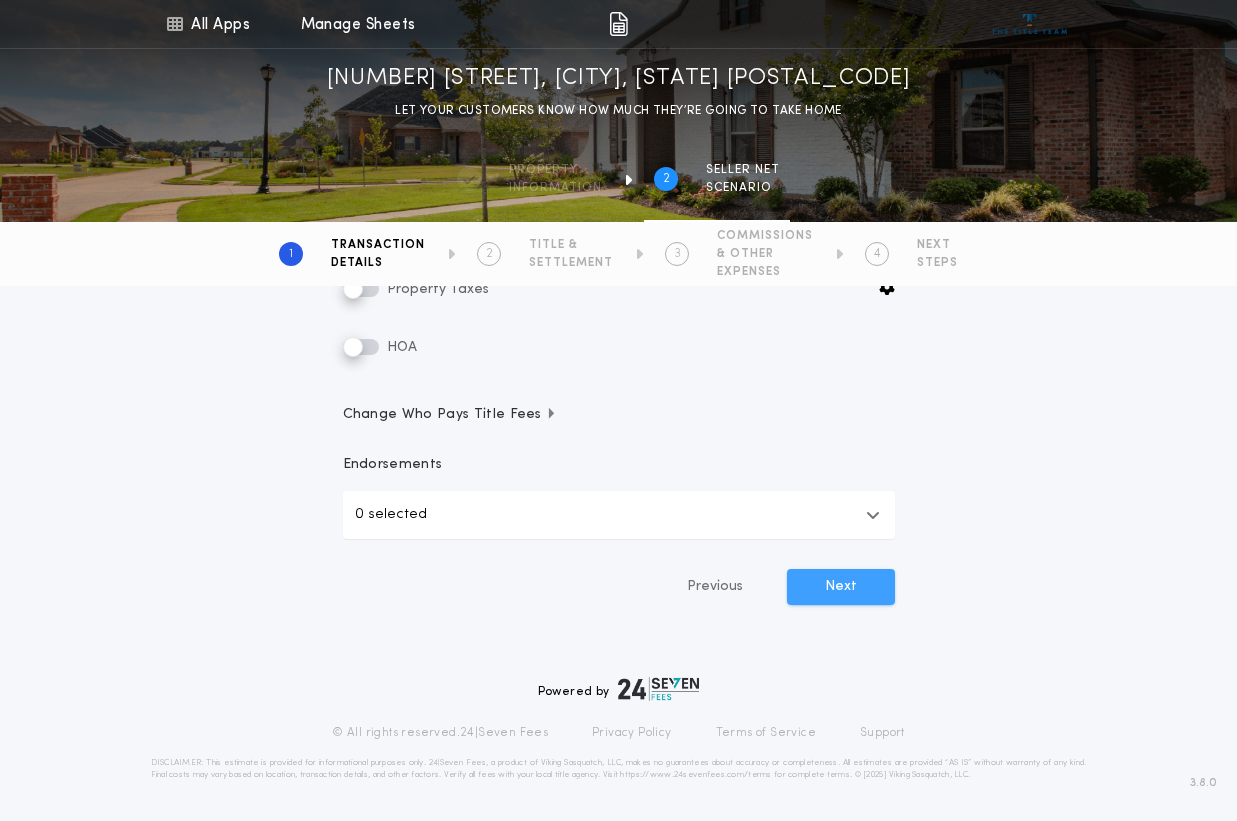 click on "Next" at bounding box center (841, 587) 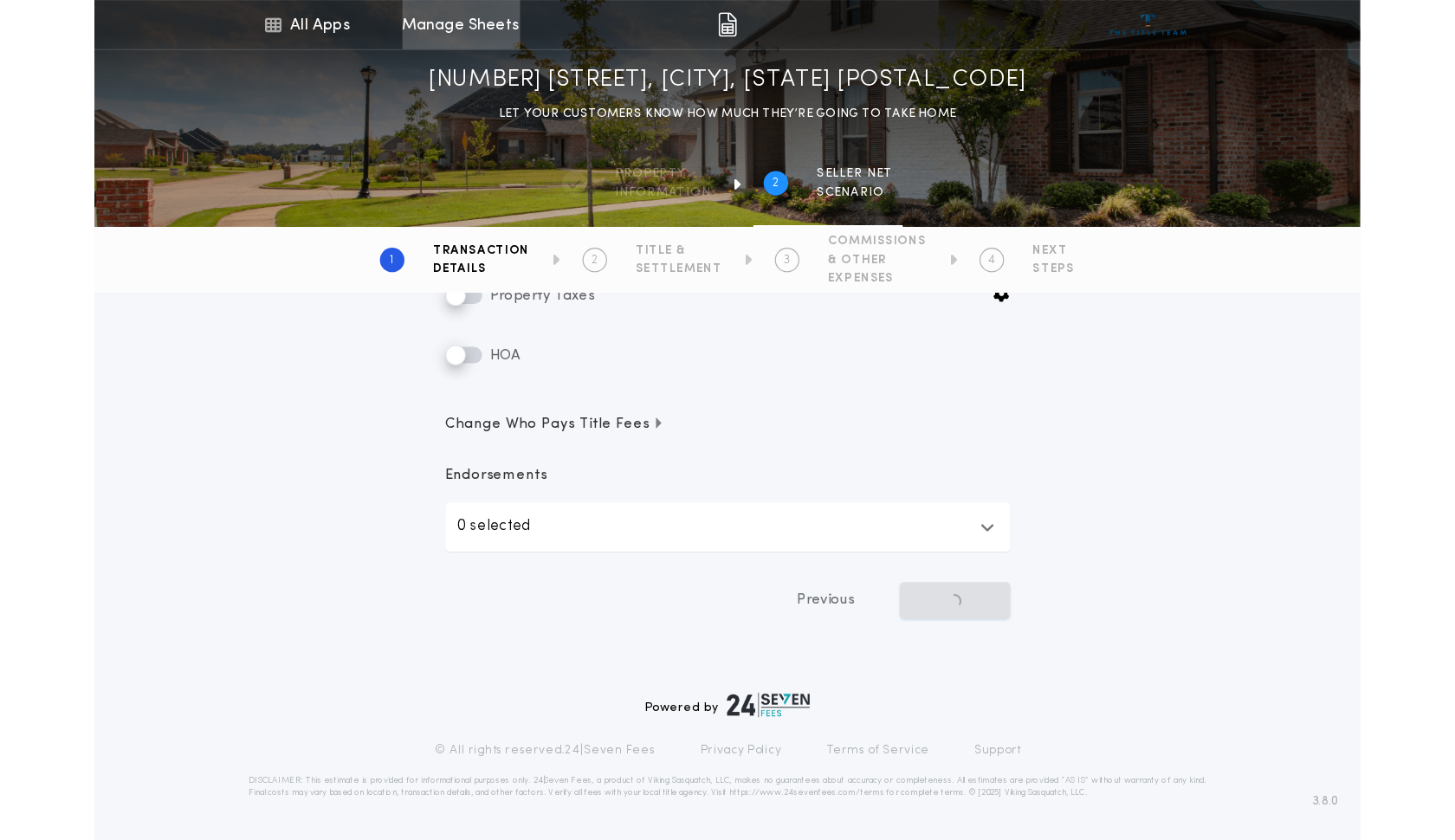 scroll, scrollTop: 334, scrollLeft: 0, axis: vertical 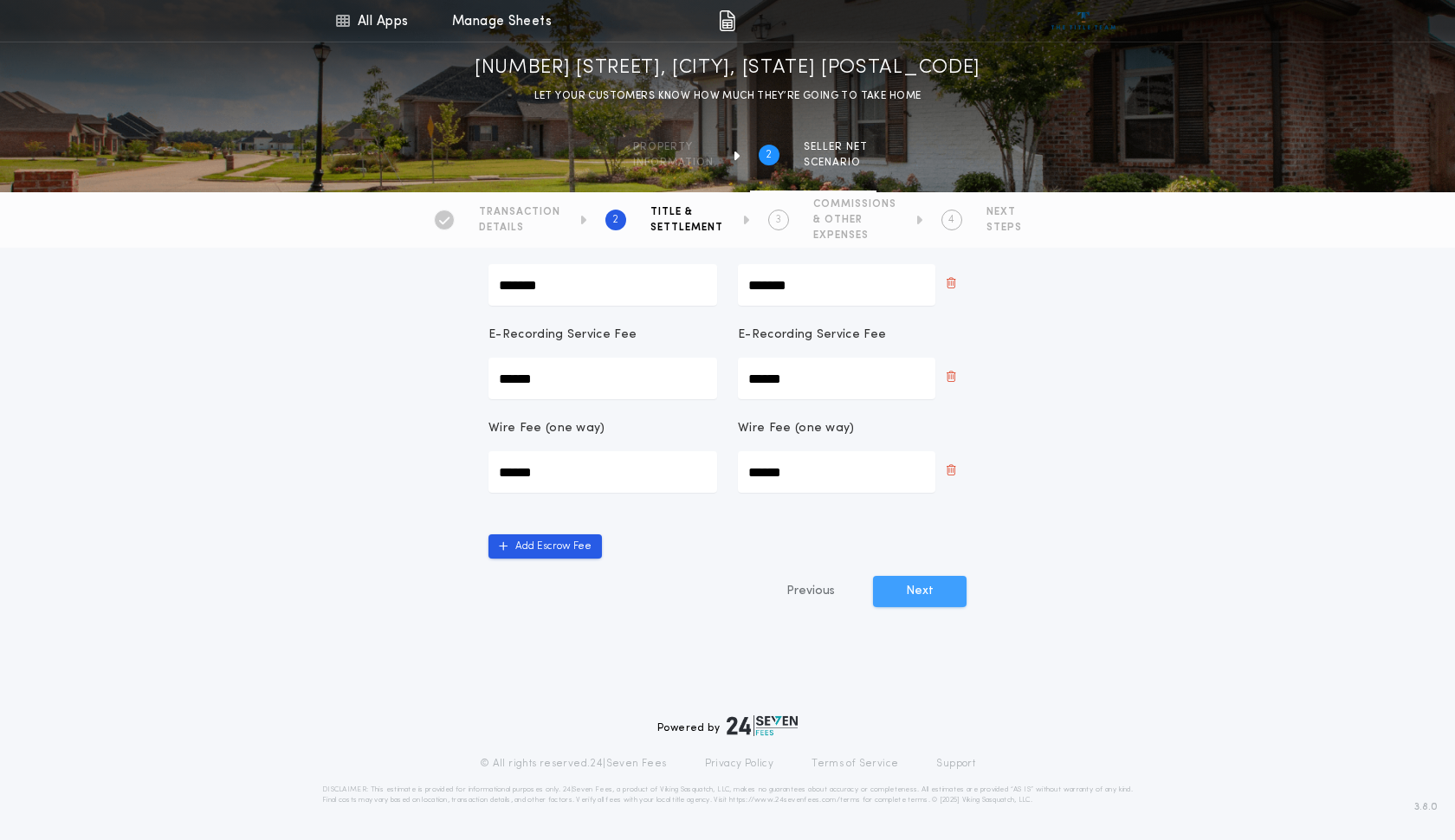click on "Next" at bounding box center (920, 591) 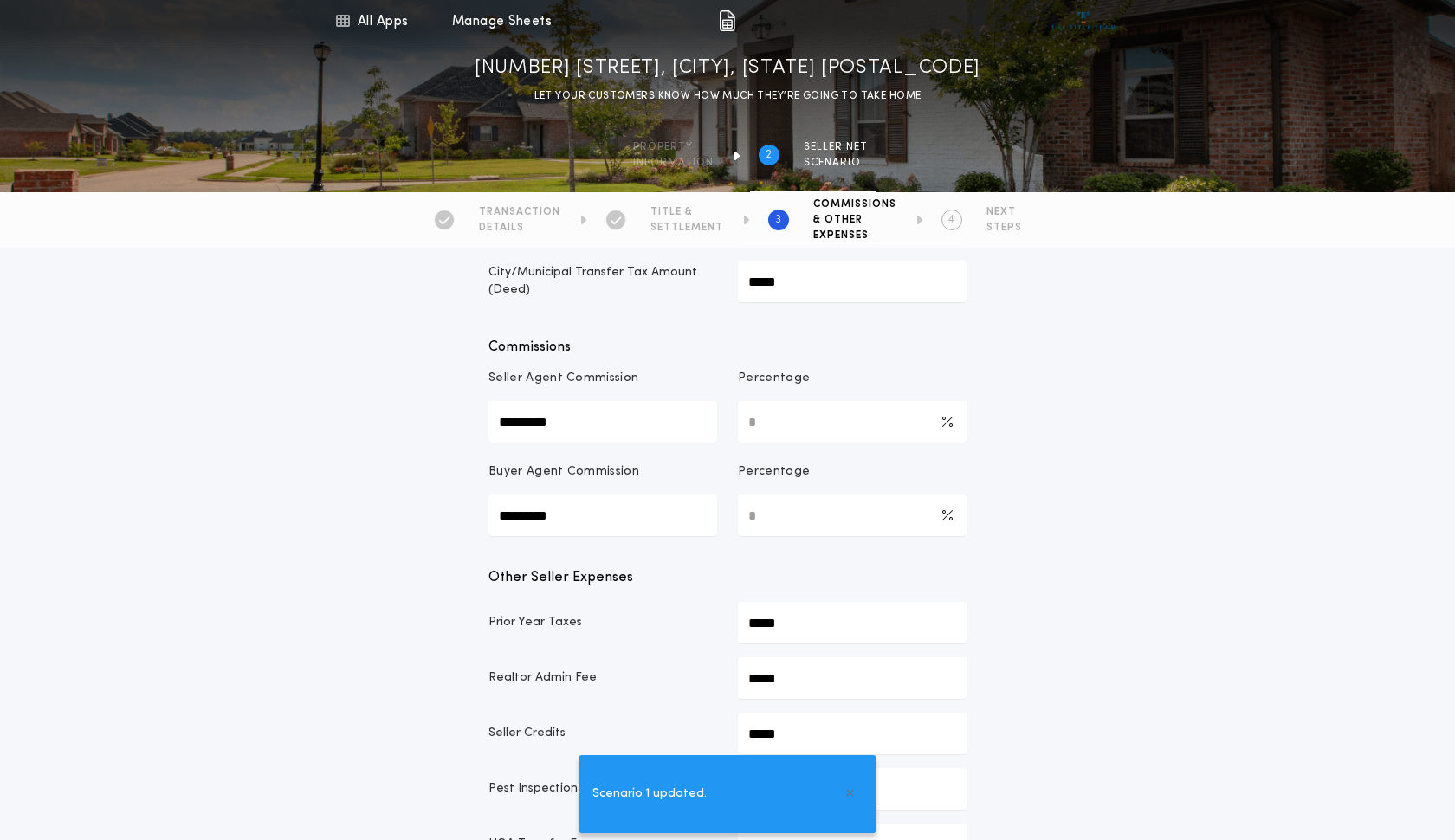 scroll, scrollTop: 177, scrollLeft: 0, axis: vertical 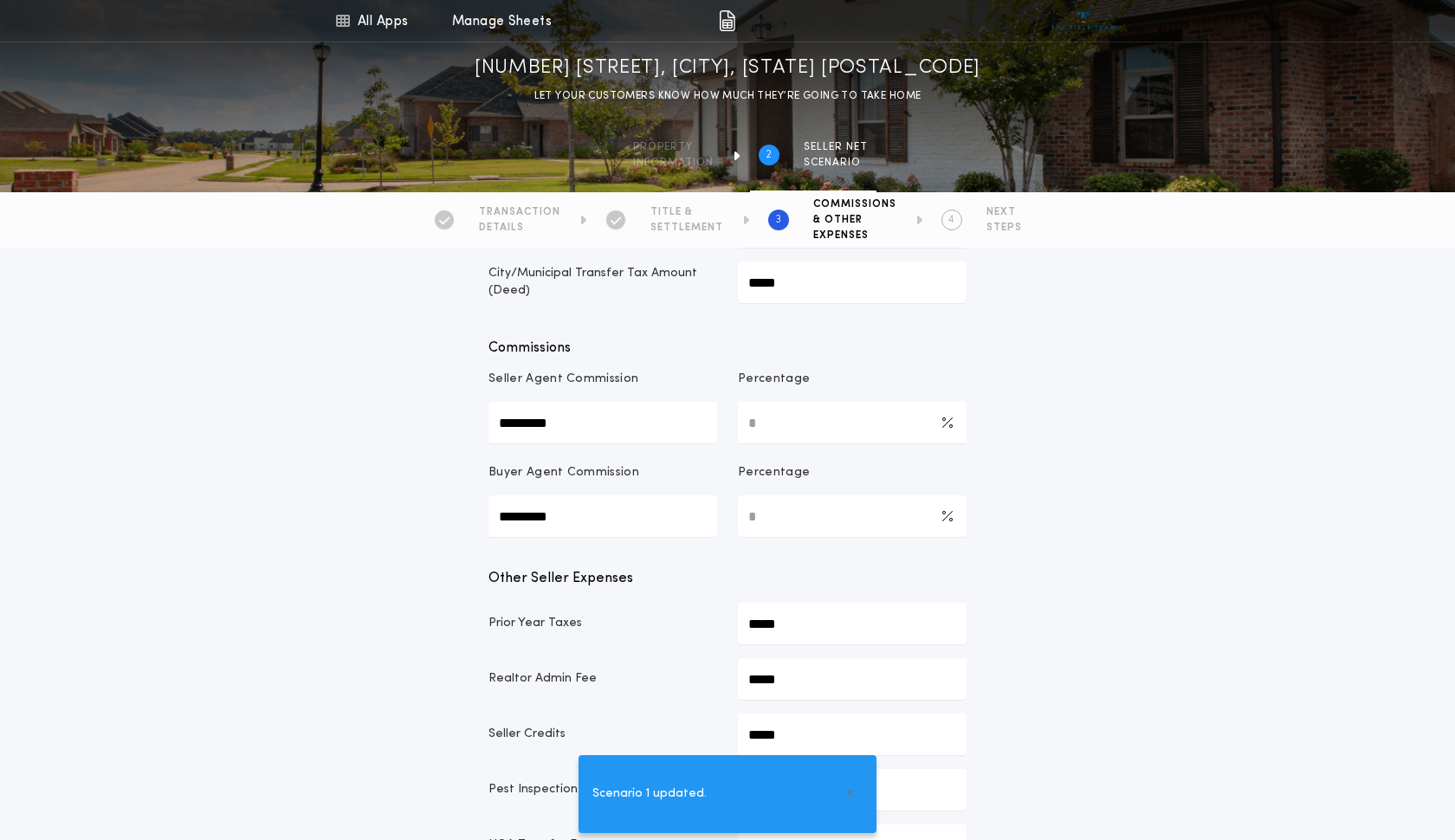 drag, startPoint x: 762, startPoint y: 423, endPoint x: 732, endPoint y: 423, distance: 30 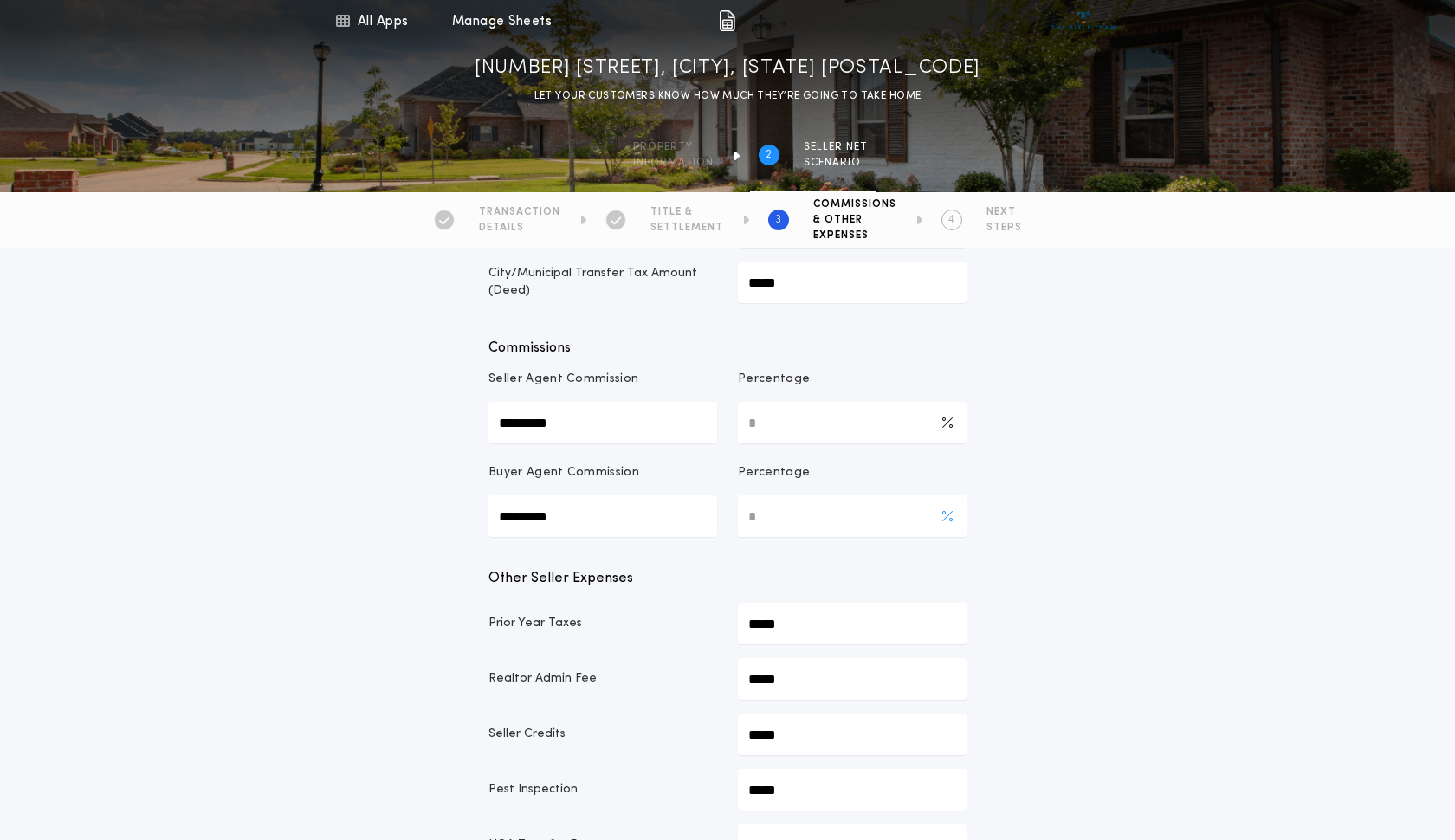 type on "***" 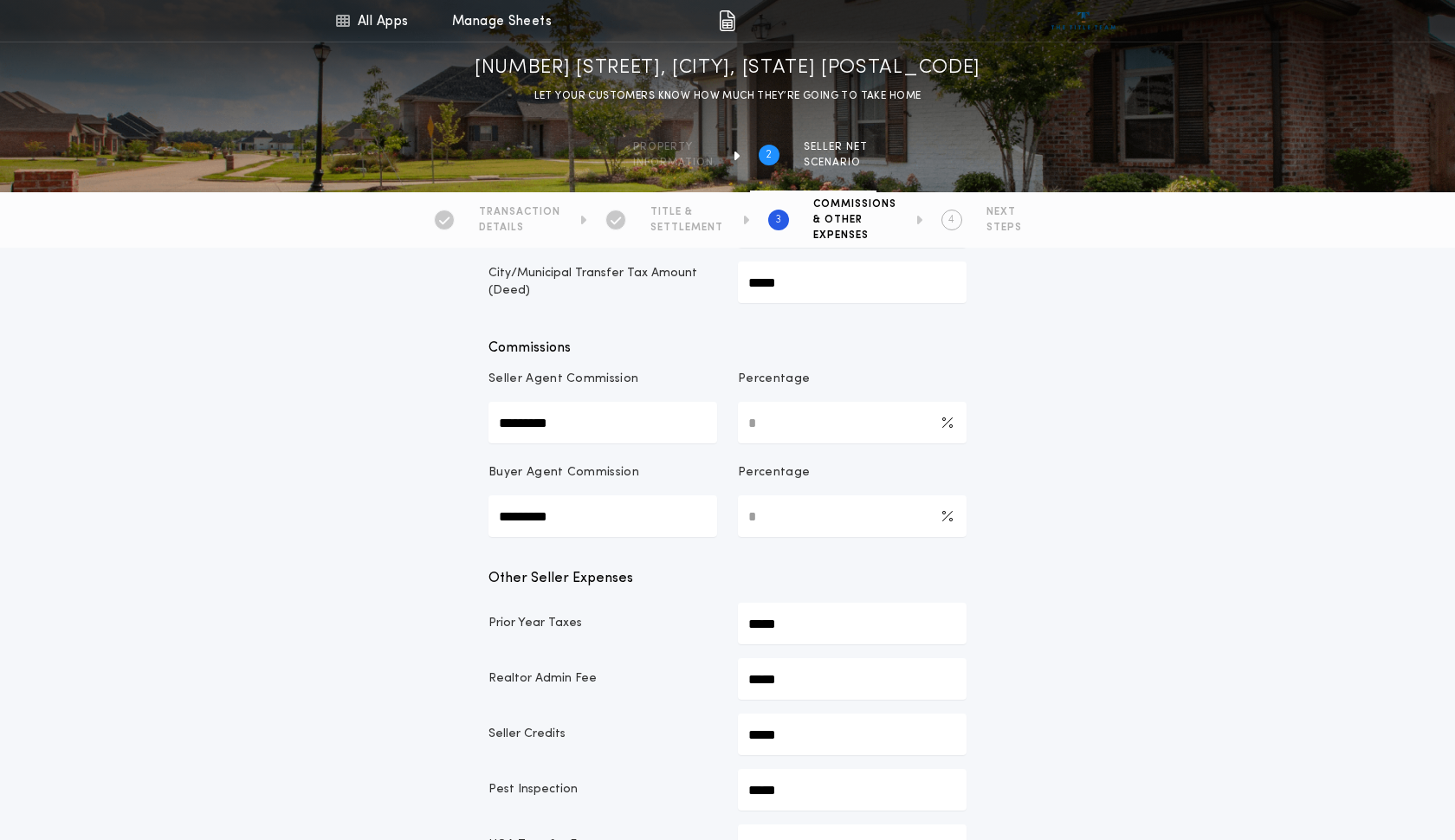 drag, startPoint x: 767, startPoint y: 507, endPoint x: 724, endPoint y: 501, distance: 43.416587 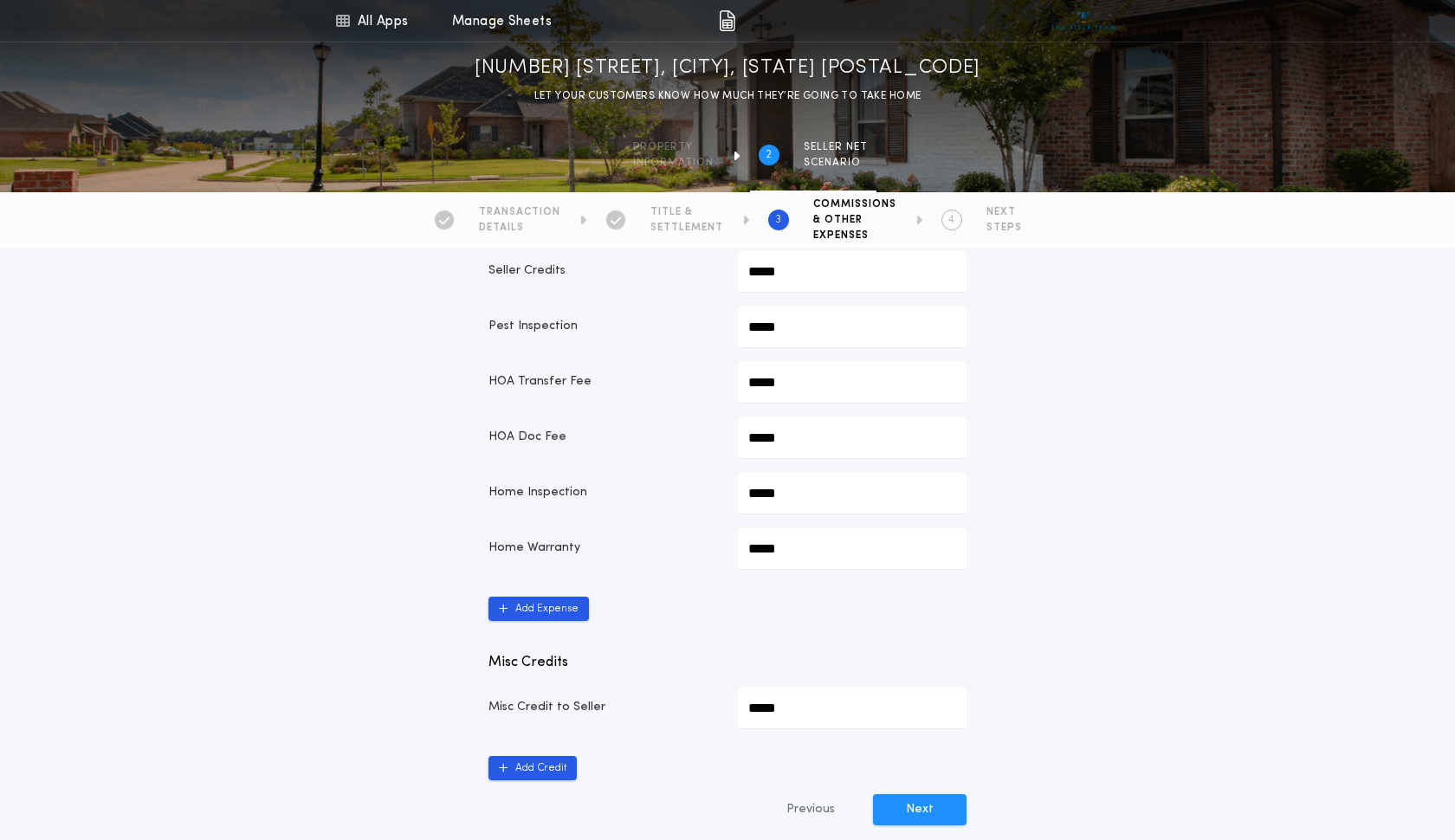 scroll, scrollTop: 641, scrollLeft: 0, axis: vertical 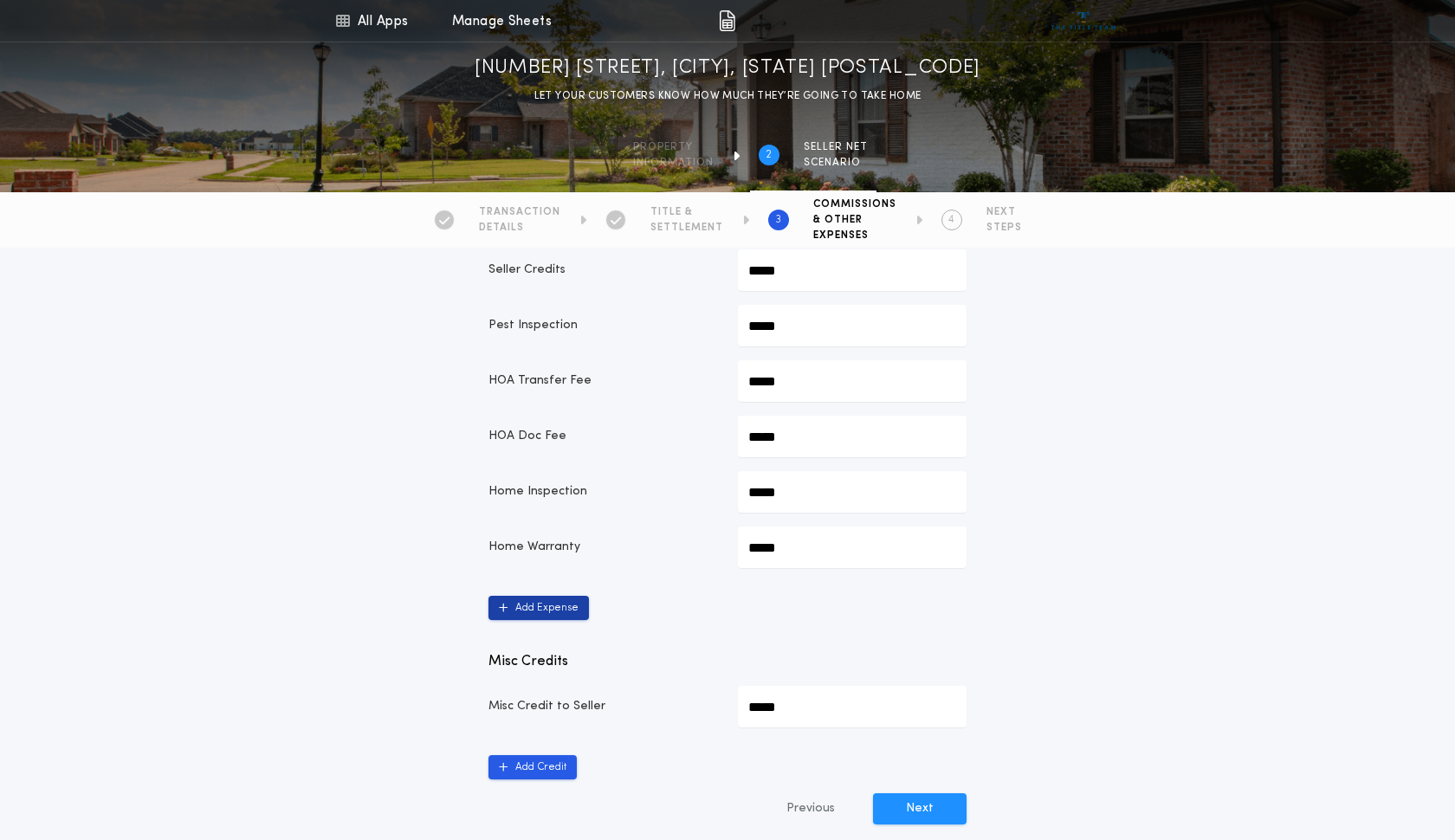 click on "Add Expense" at bounding box center (539, 608) 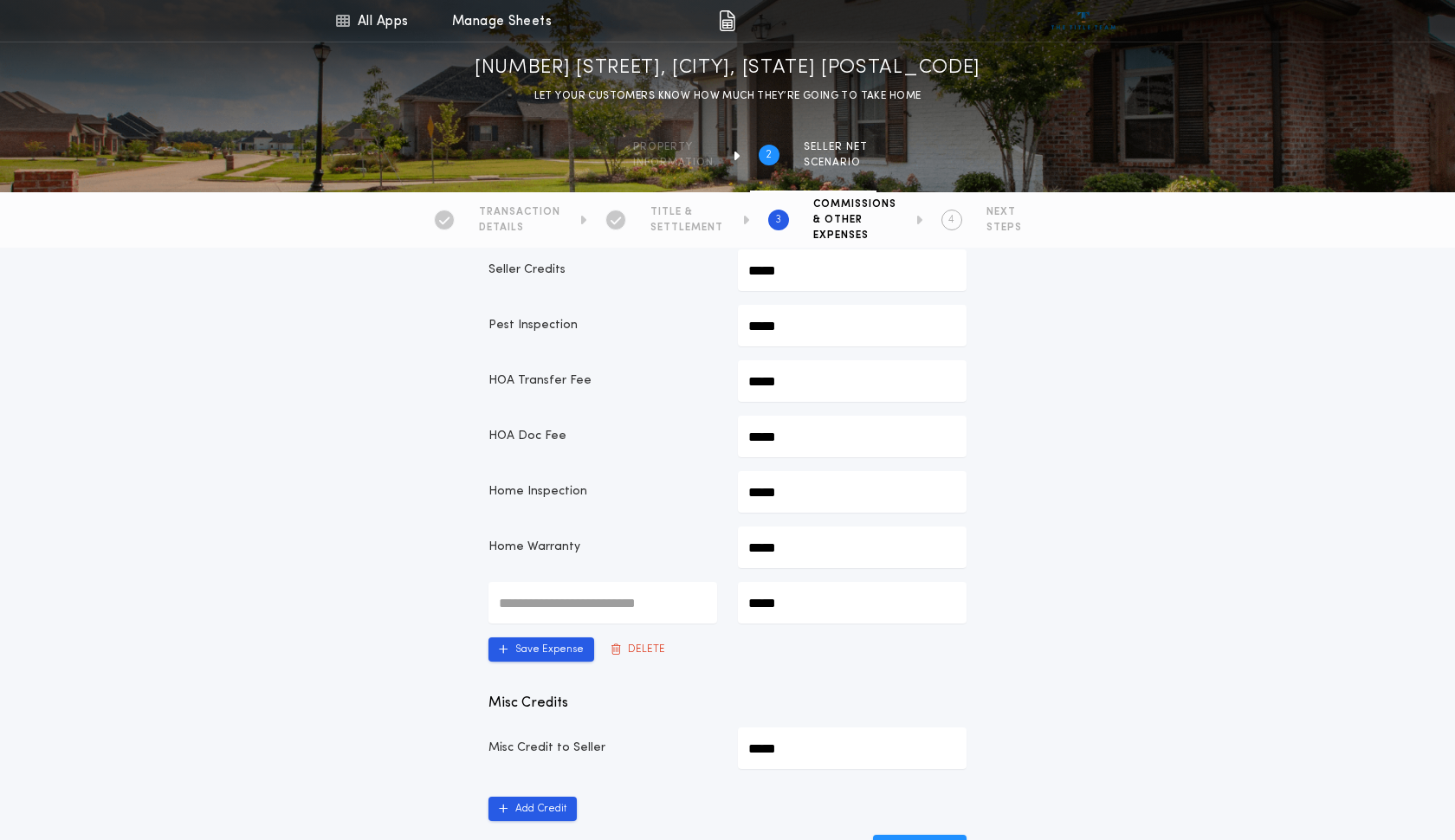 click at bounding box center [603, 603] 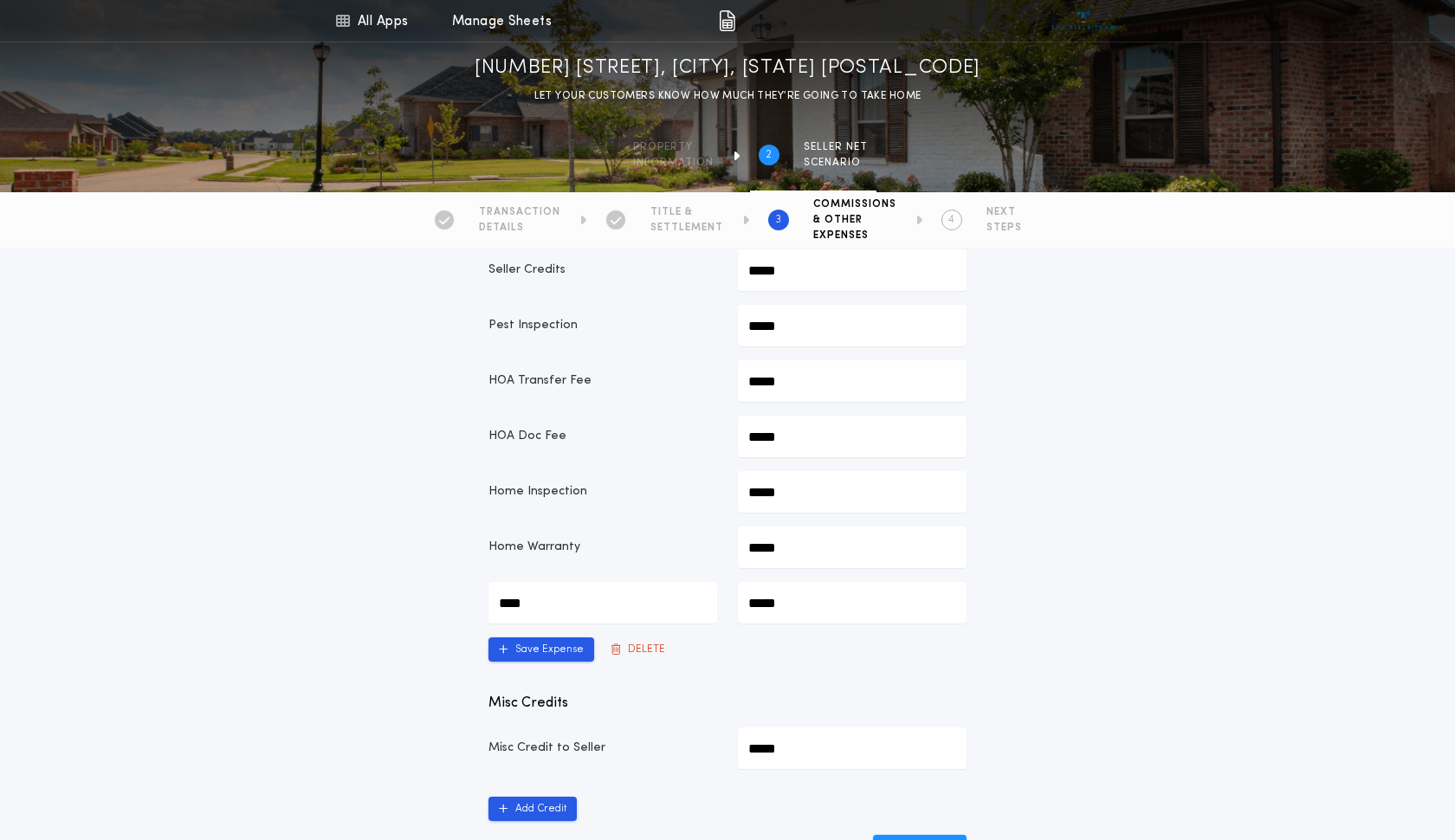 type on "****" 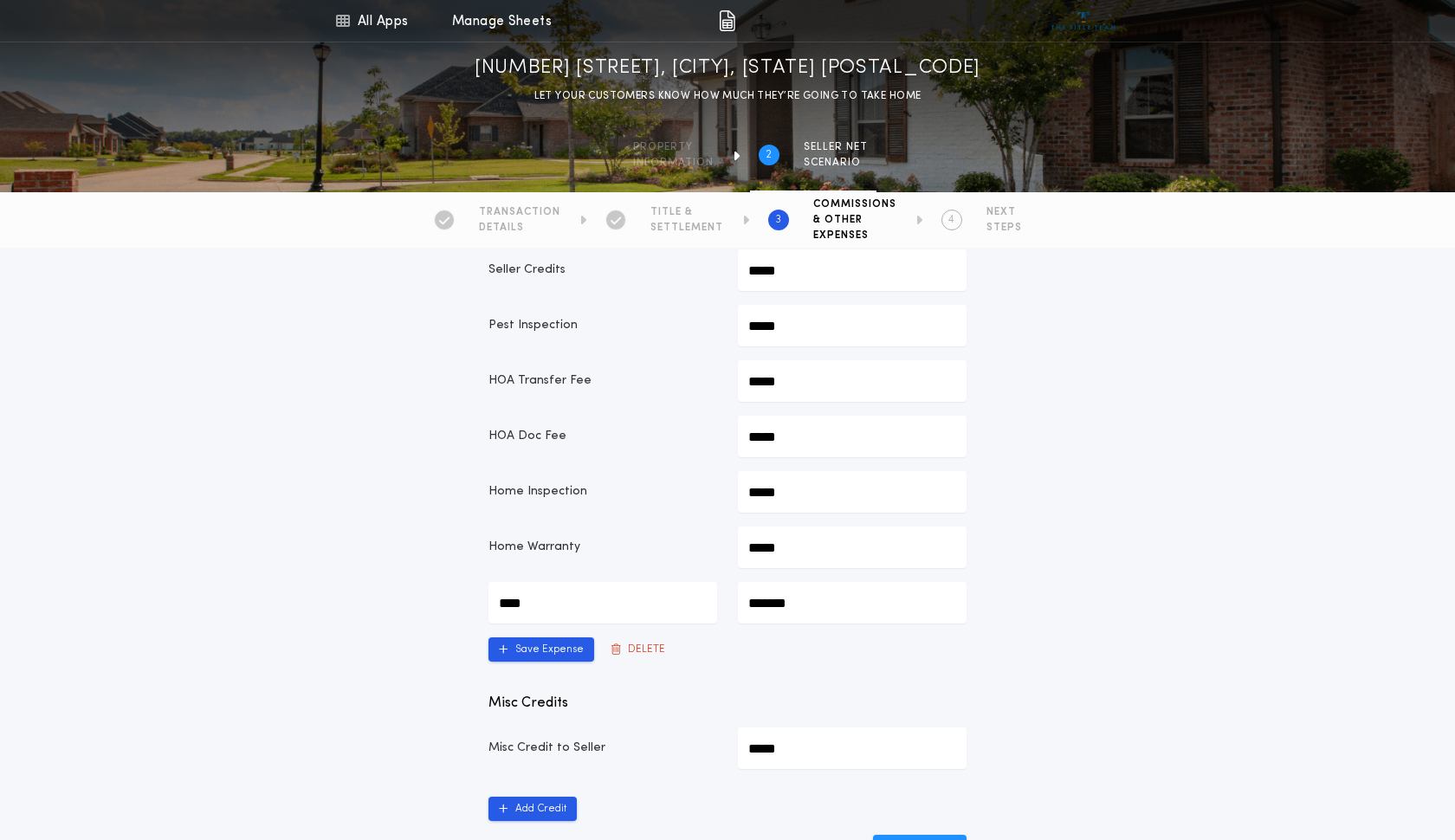 type on "*********" 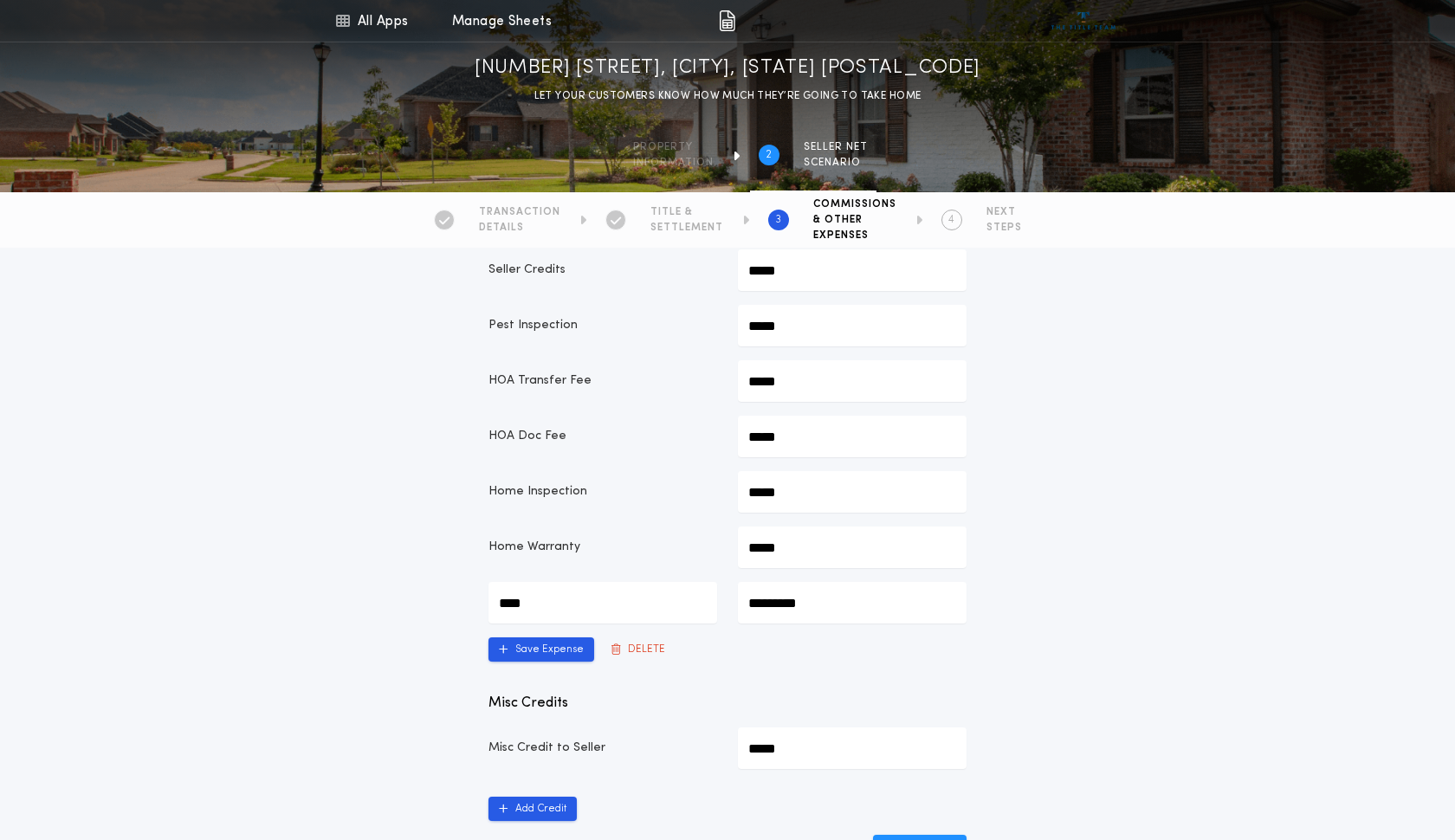 click on "****" at bounding box center (603, 603) 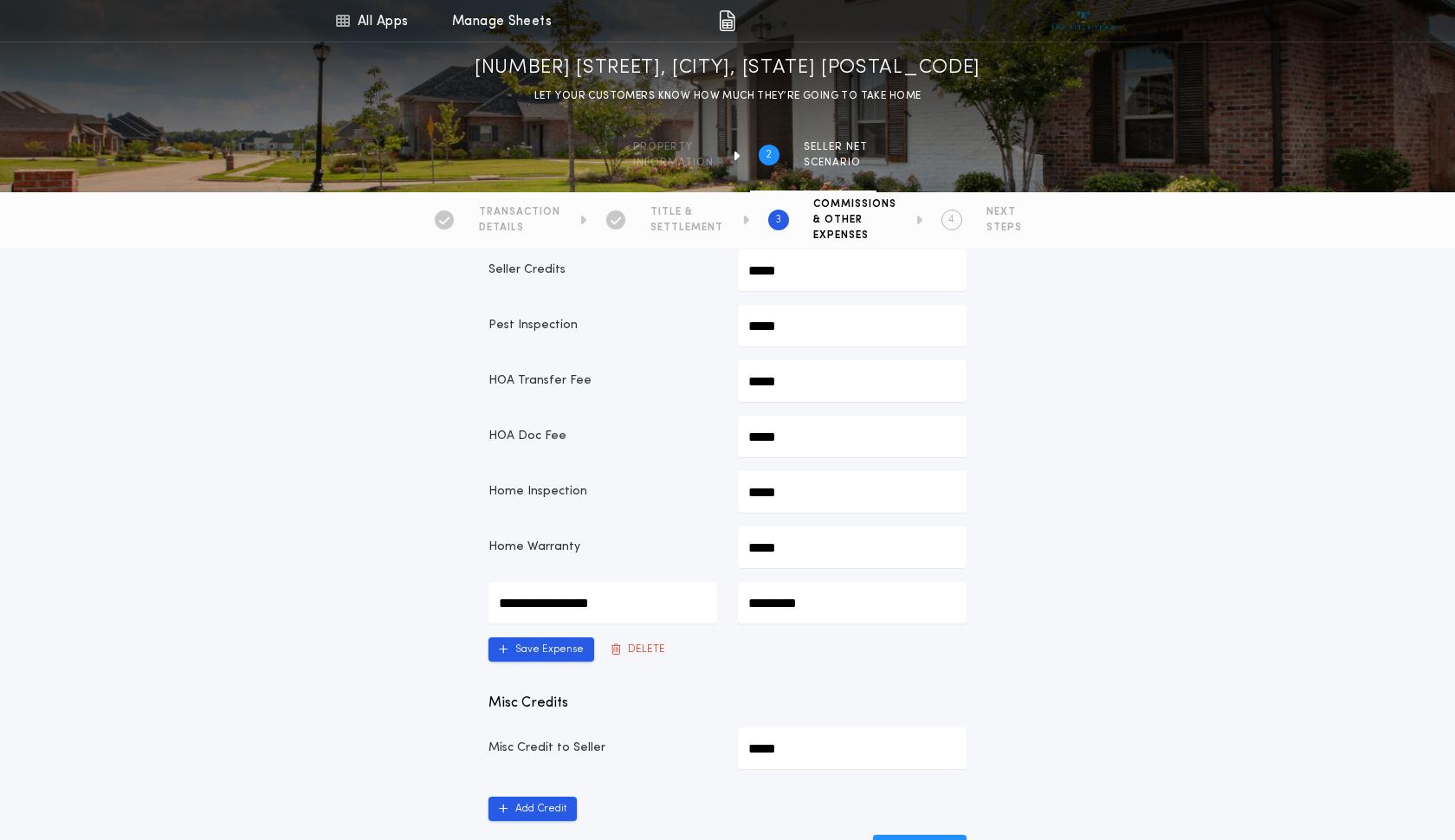 type on "**********" 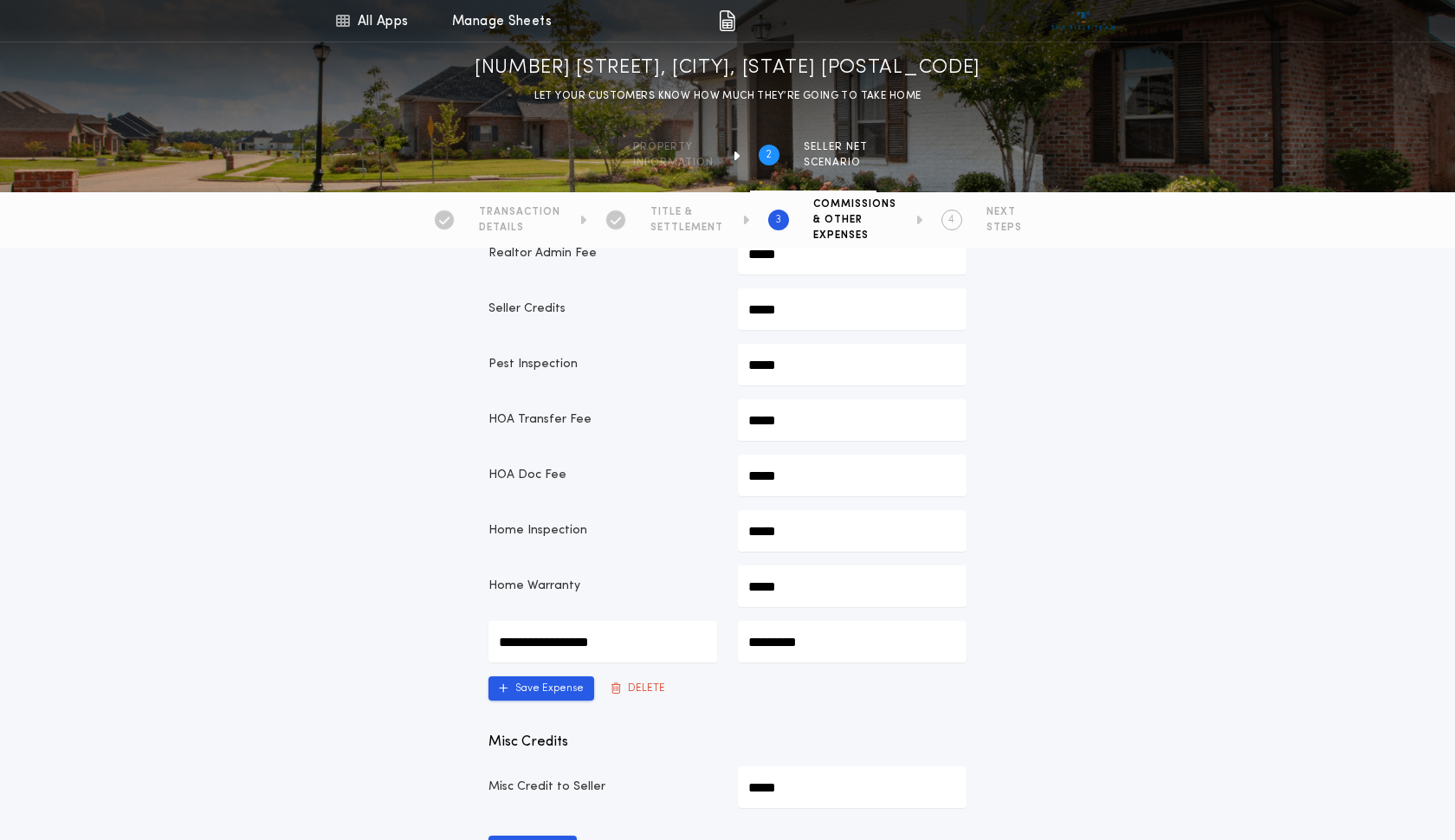 scroll, scrollTop: 604, scrollLeft: 0, axis: vertical 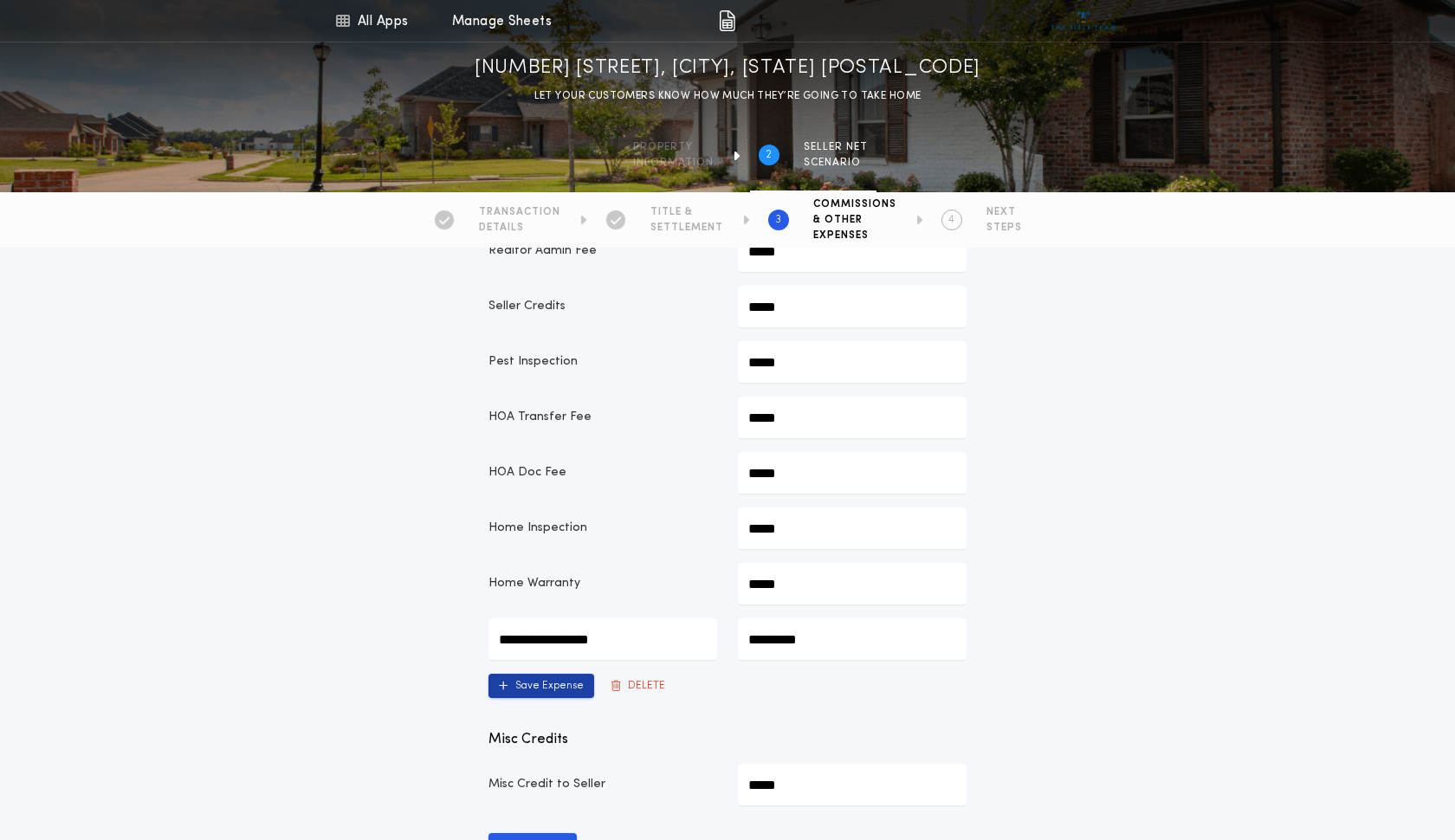click on "Save Expense" at bounding box center [541, 686] 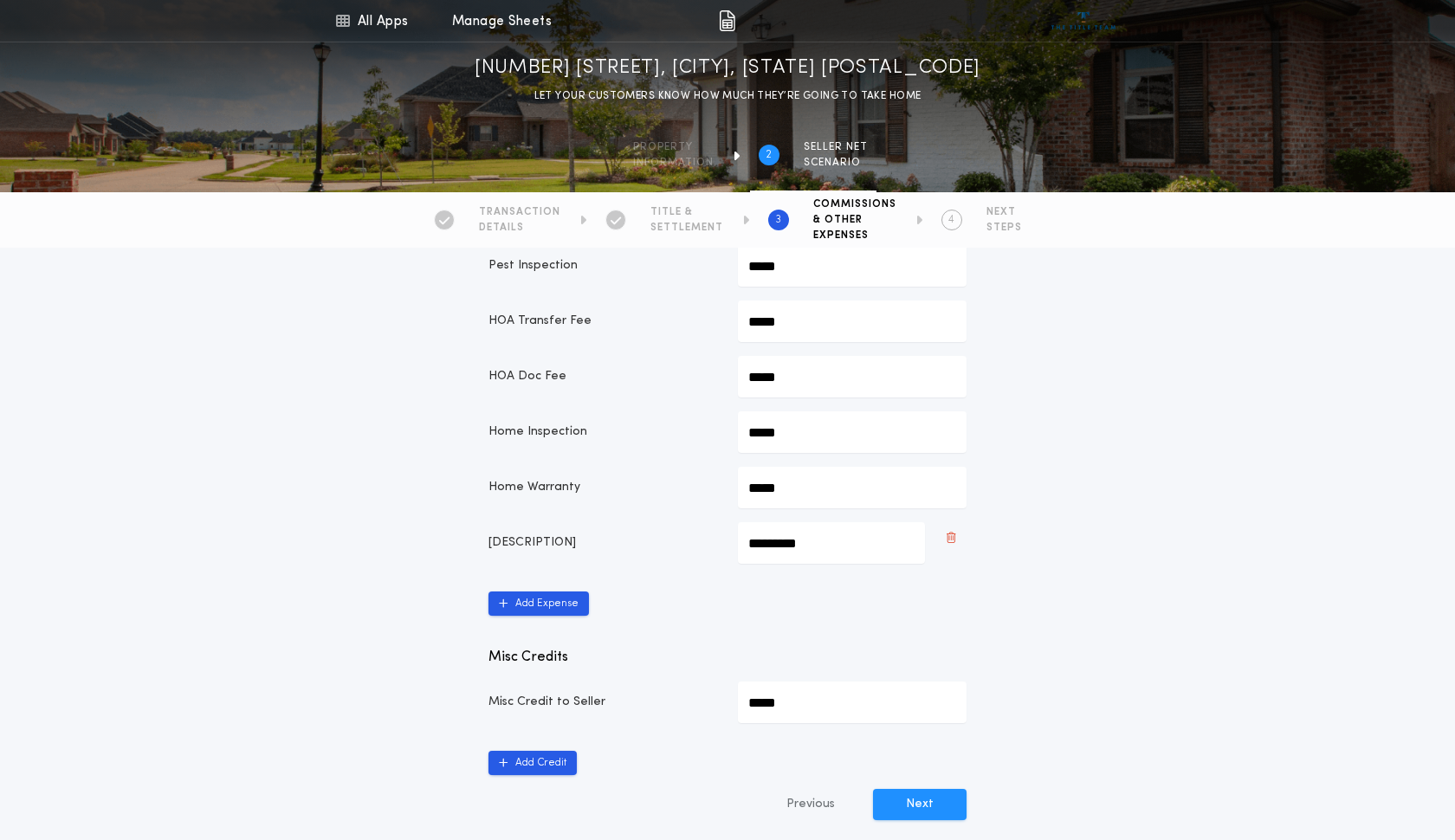 scroll, scrollTop: 714, scrollLeft: 0, axis: vertical 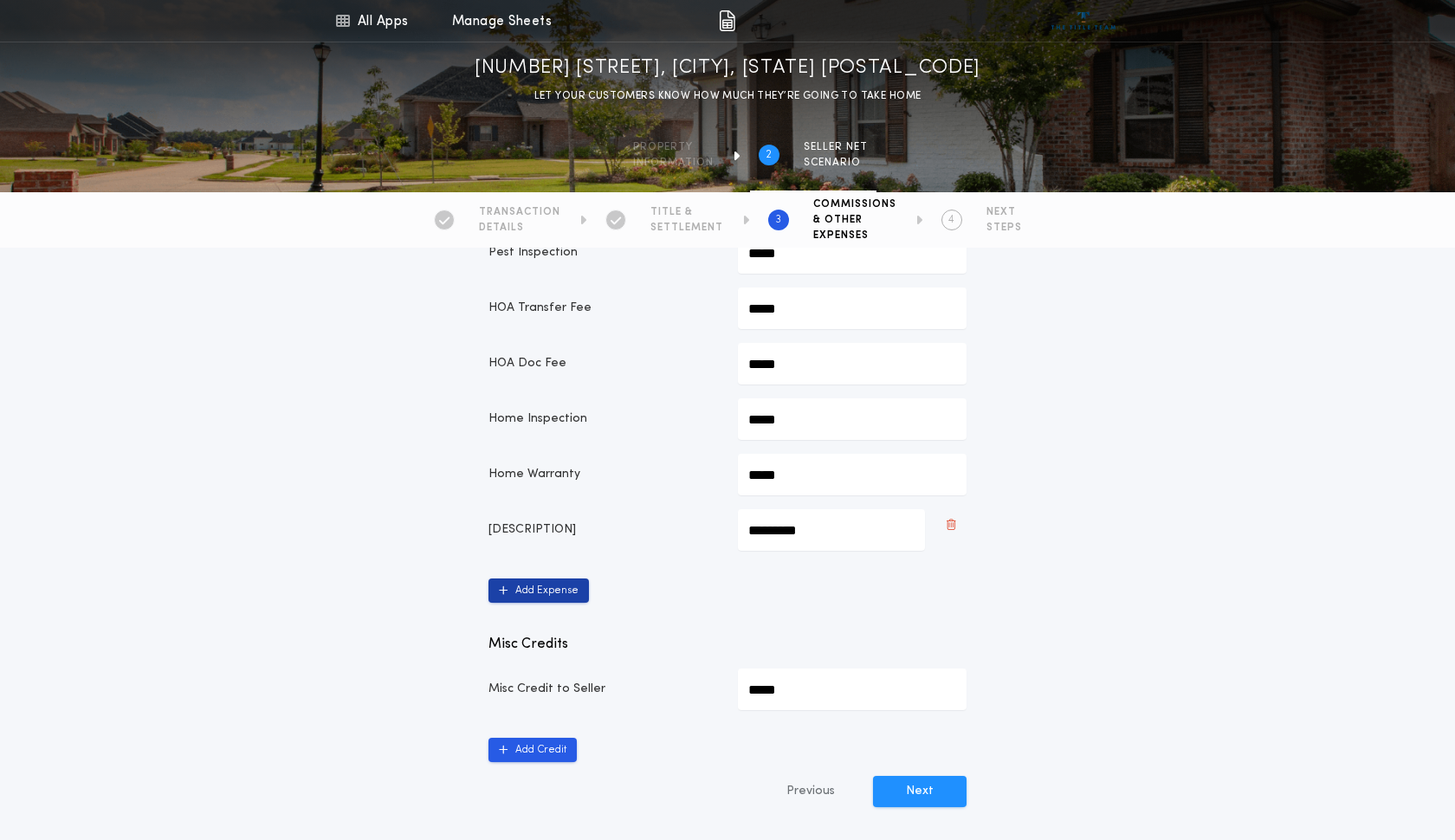 click on "Add Expense" at bounding box center [539, 591] 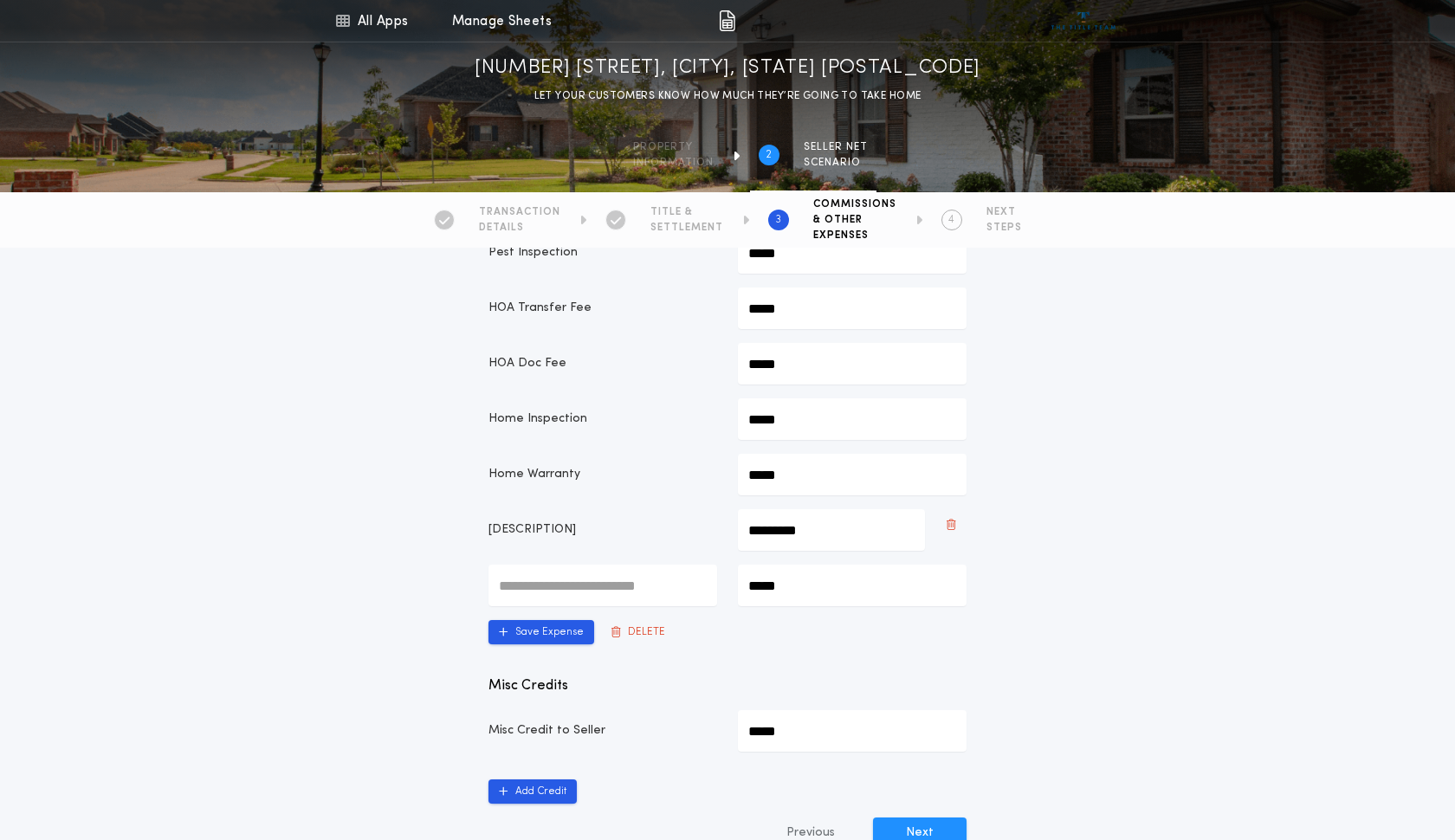 click at bounding box center [603, 585] 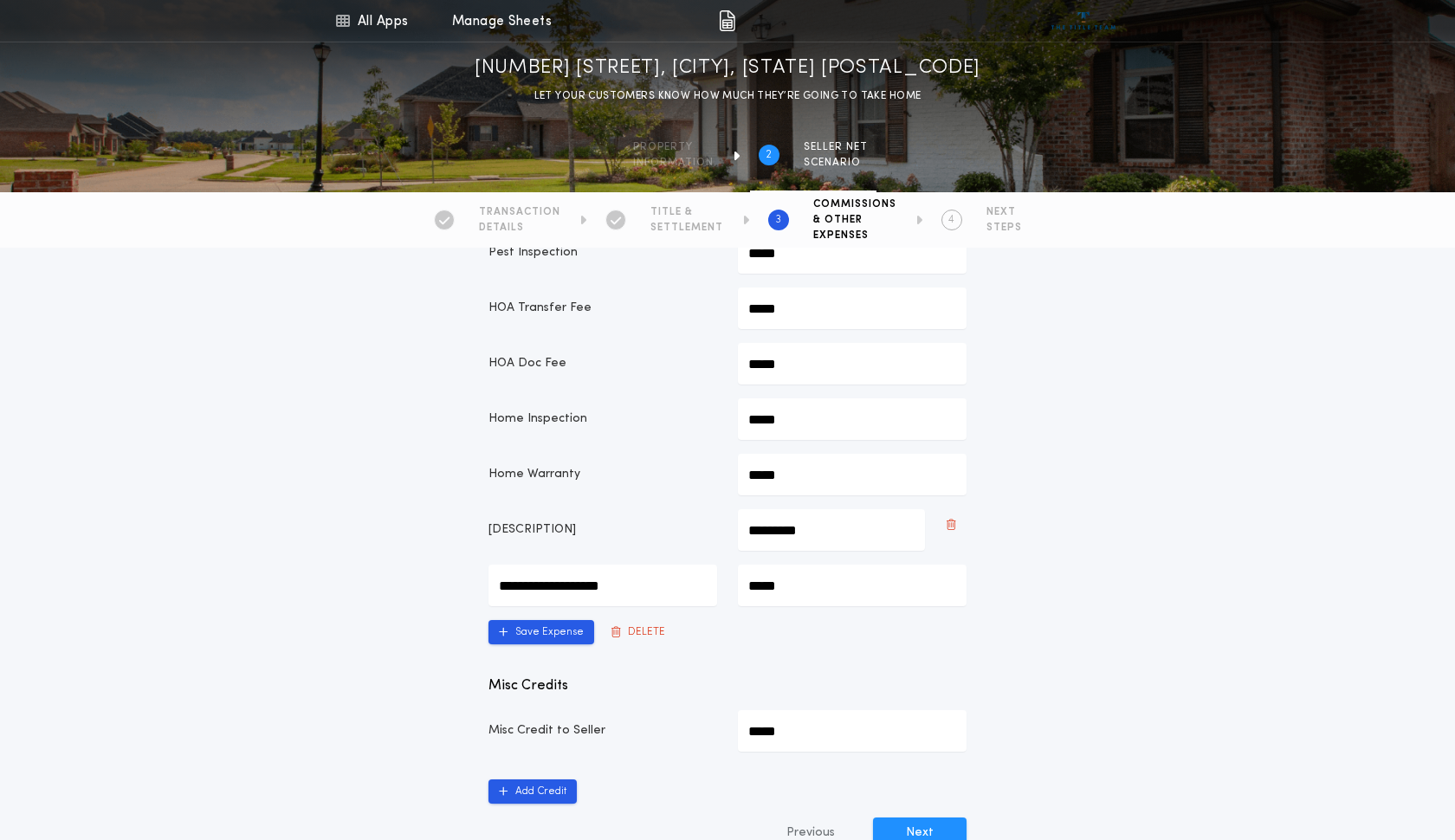 type on "**********" 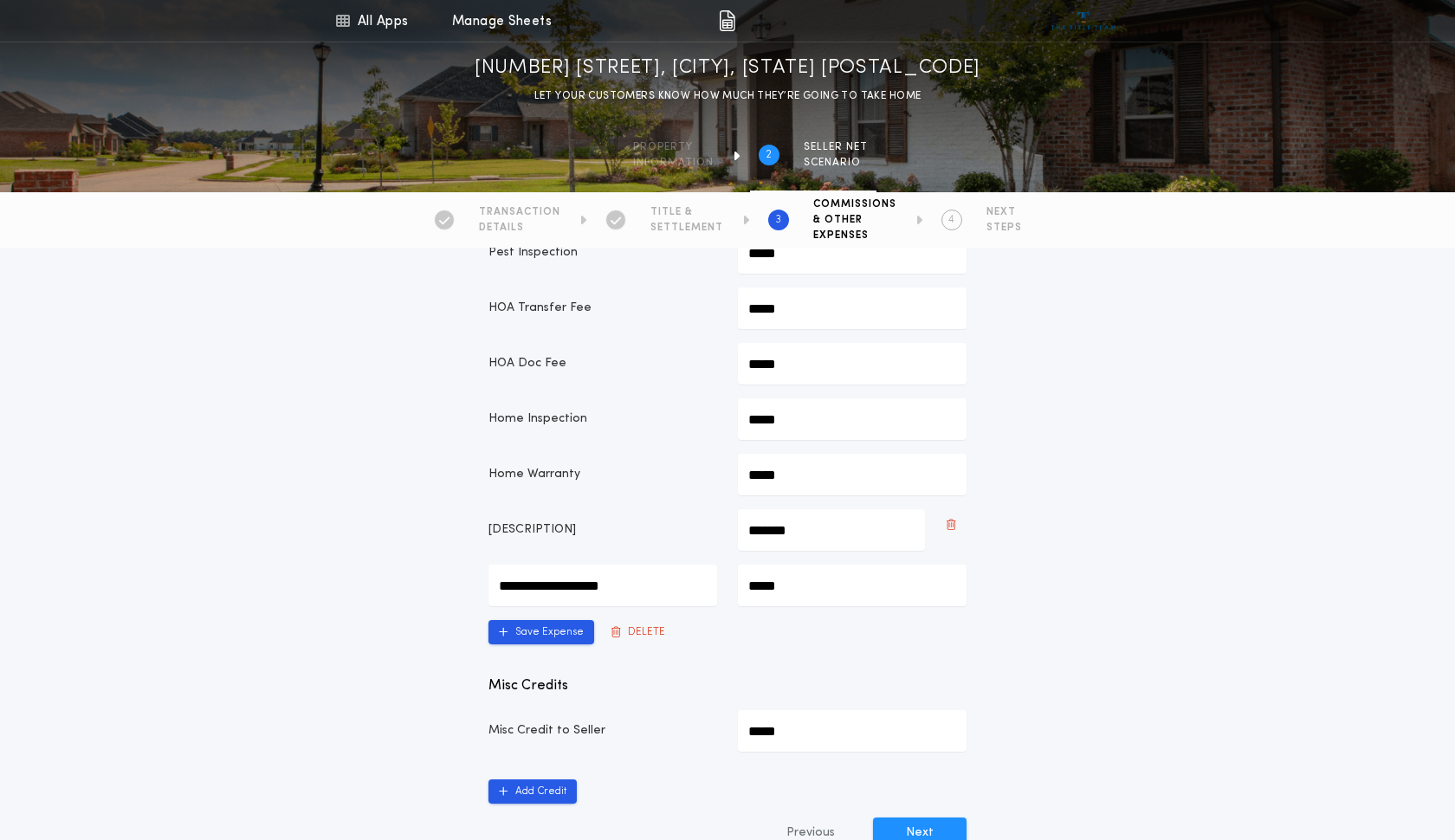 type on "*********" 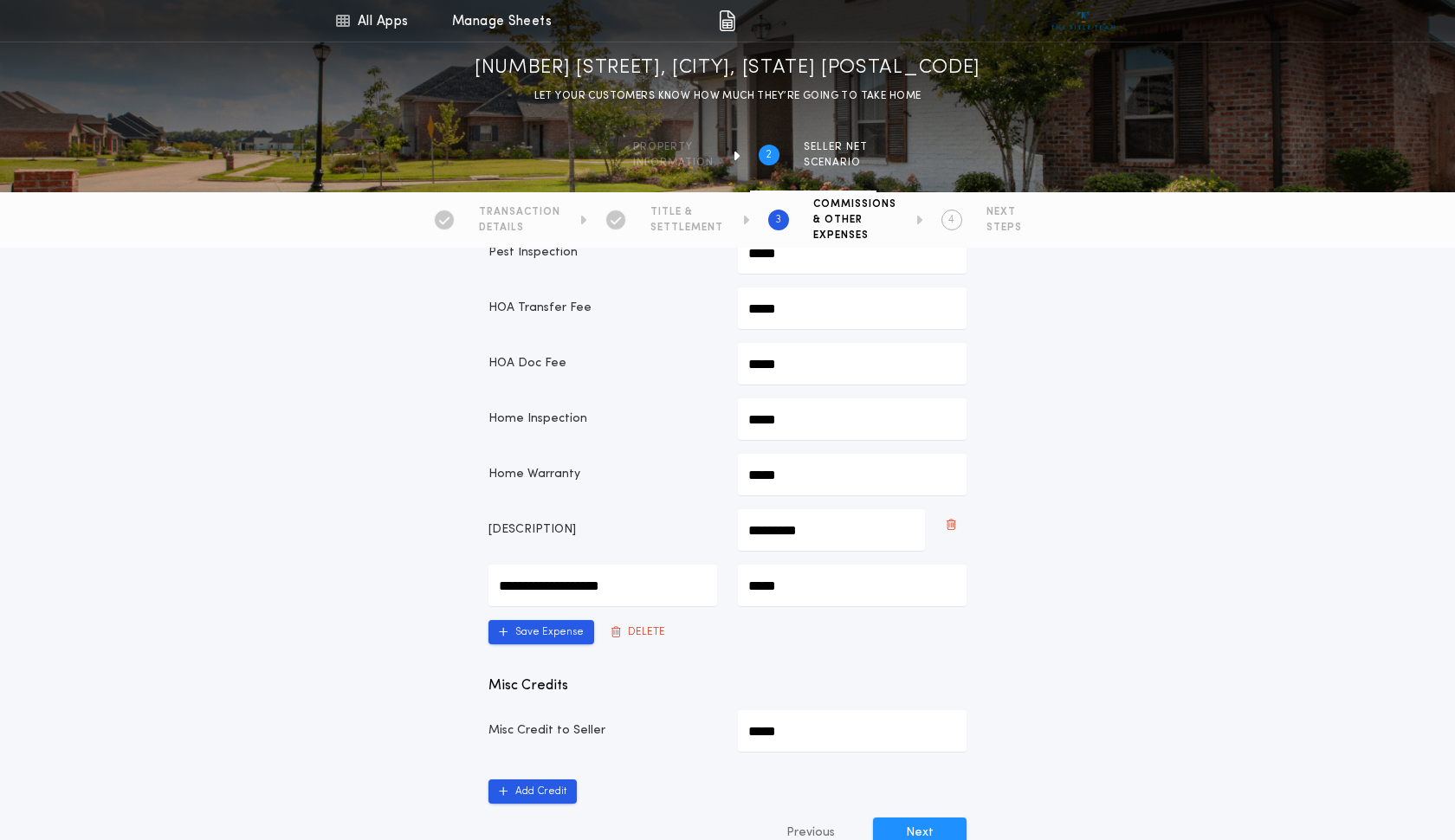 click on "*****" at bounding box center [603, 585] 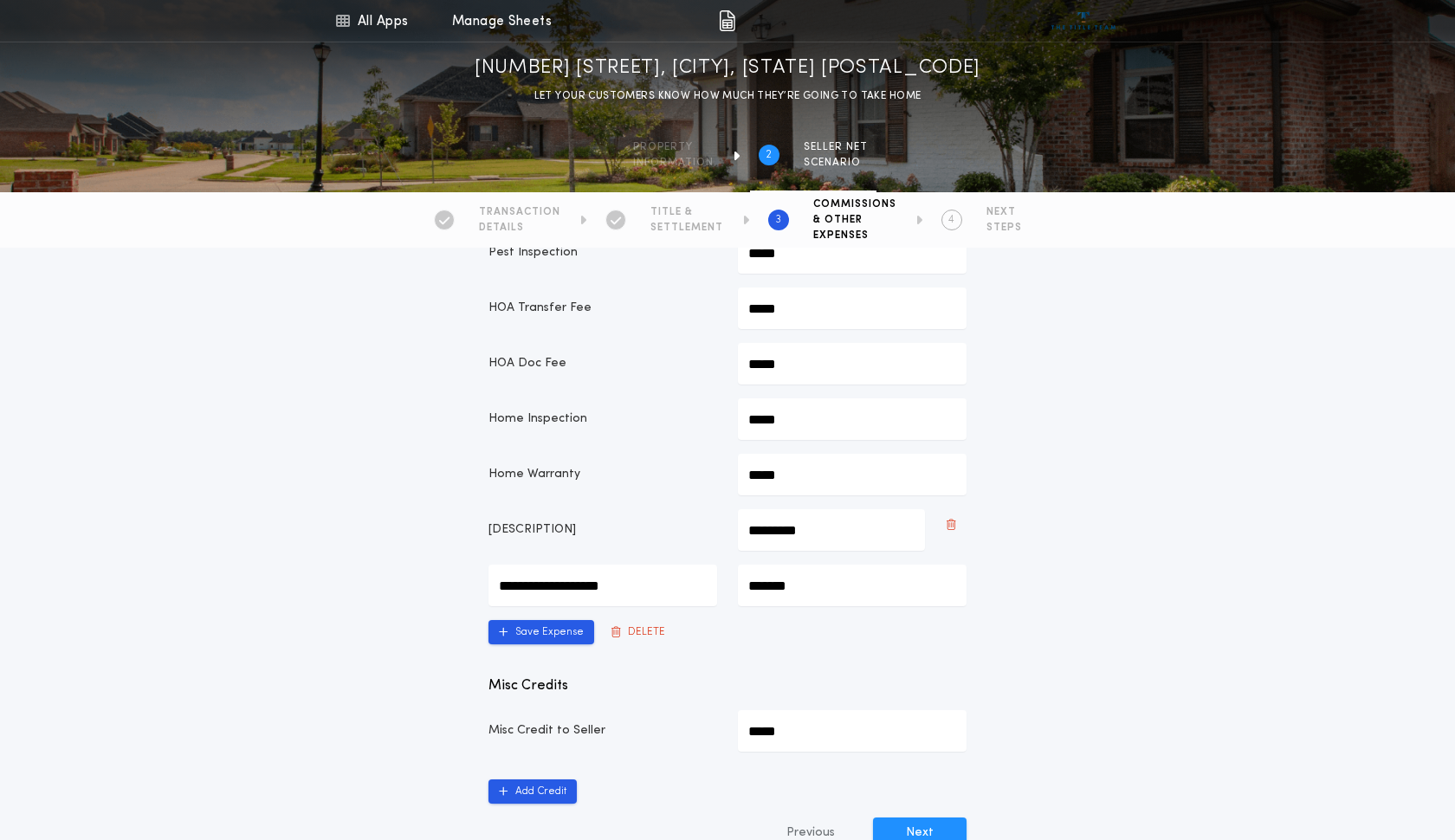 type on "*********" 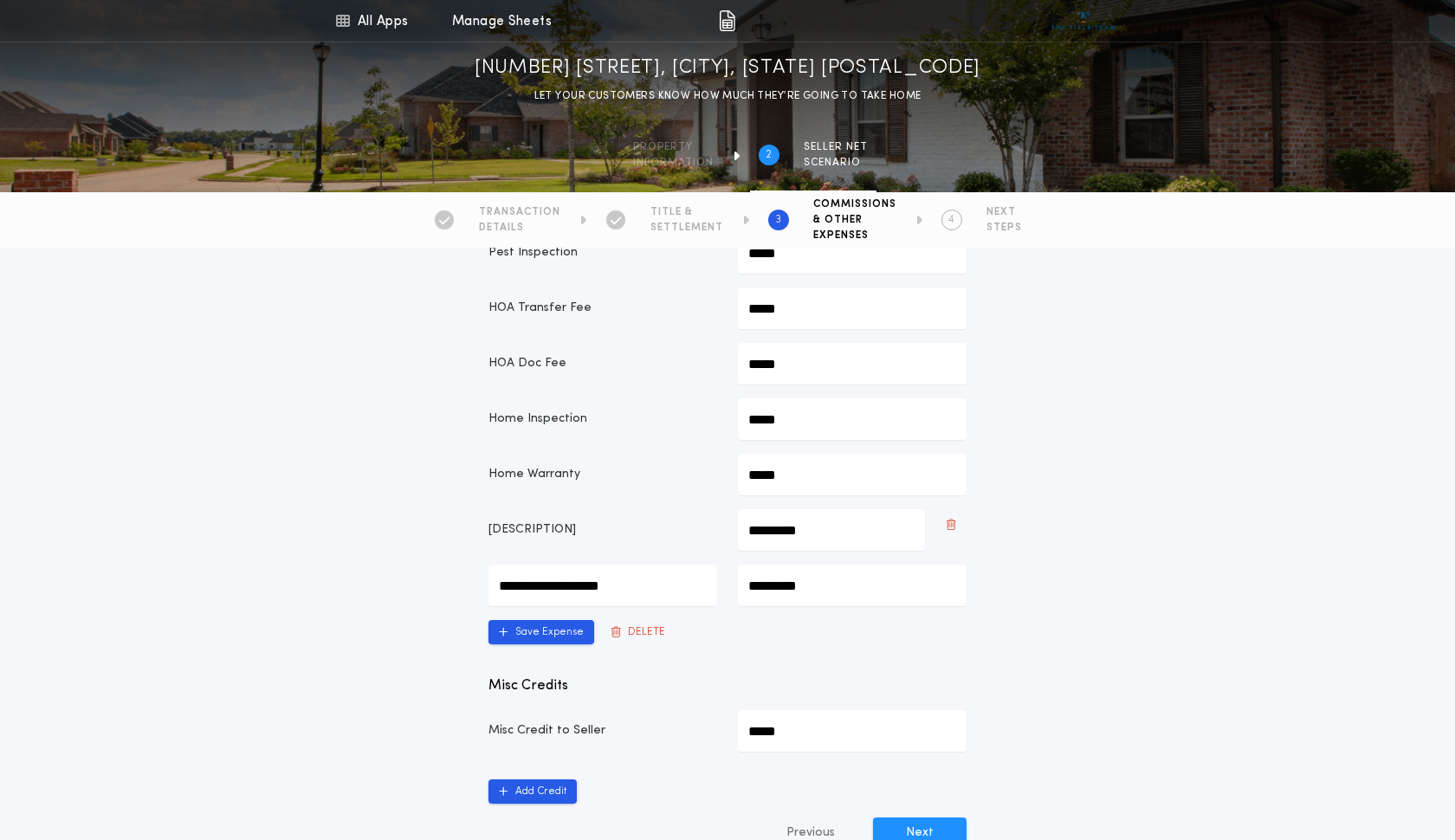 click on "Save Expense DELETE" at bounding box center [728, 632] 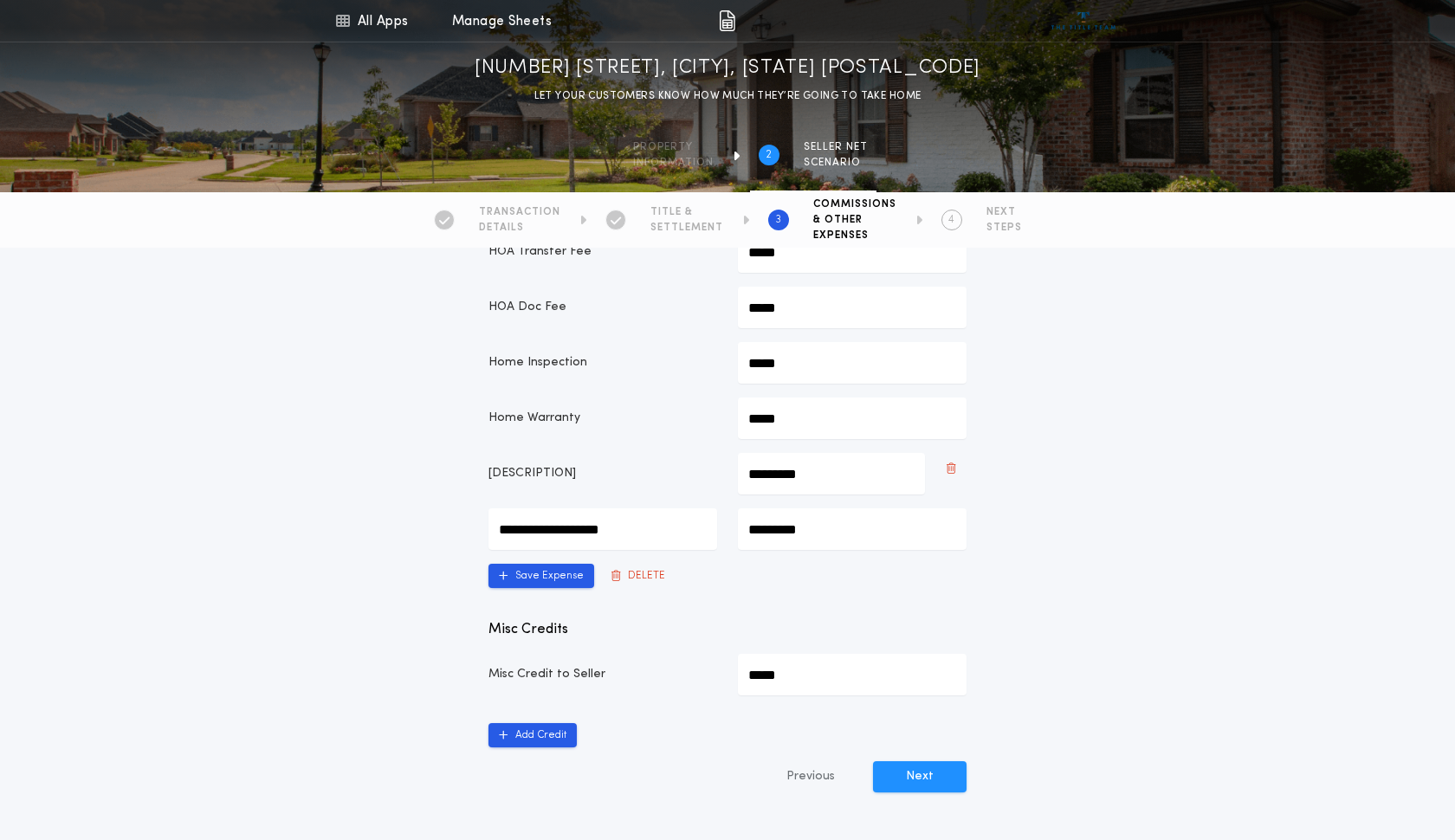 scroll, scrollTop: 771, scrollLeft: 0, axis: vertical 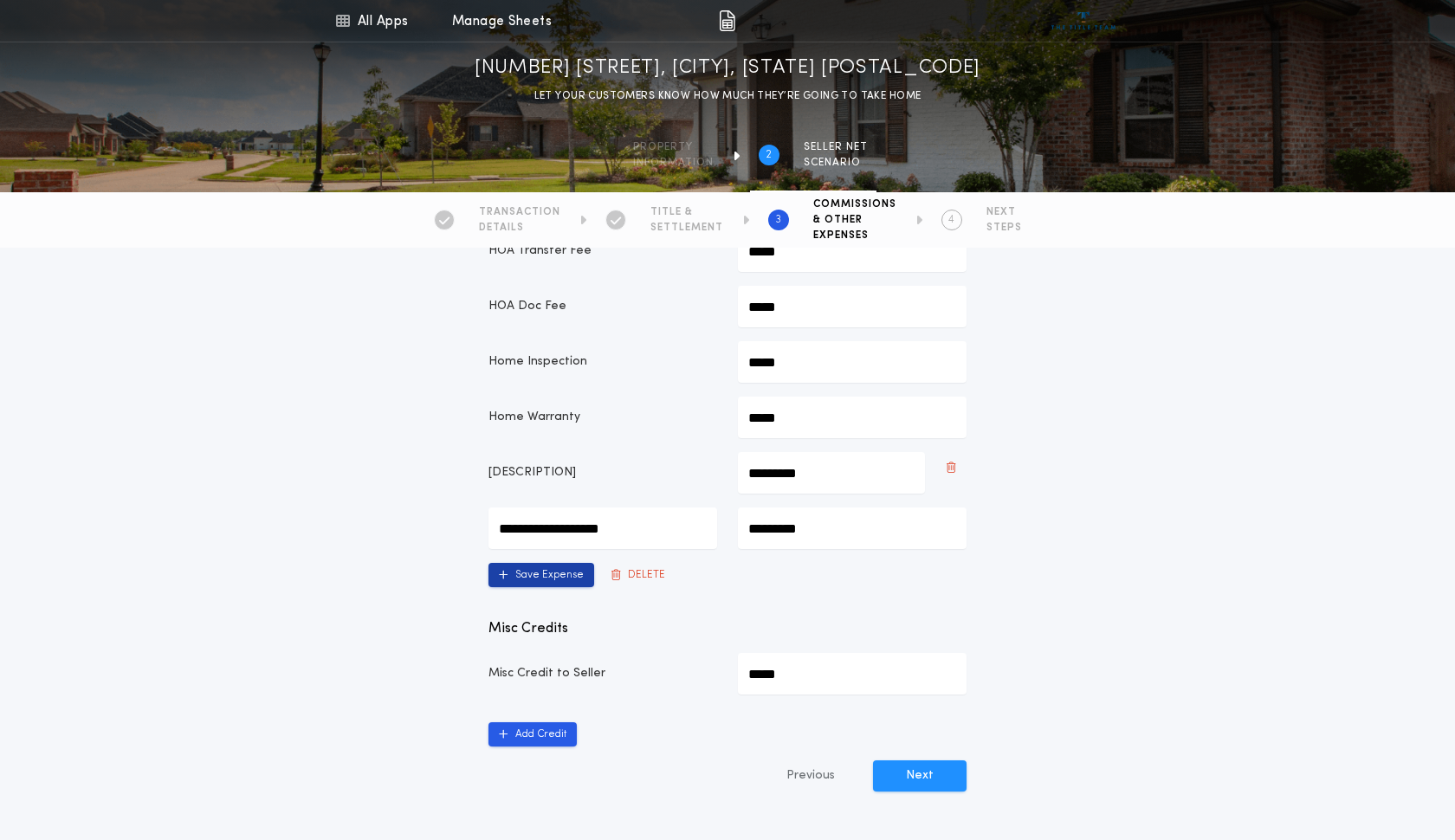 click on "Save Expense" at bounding box center [541, 575] 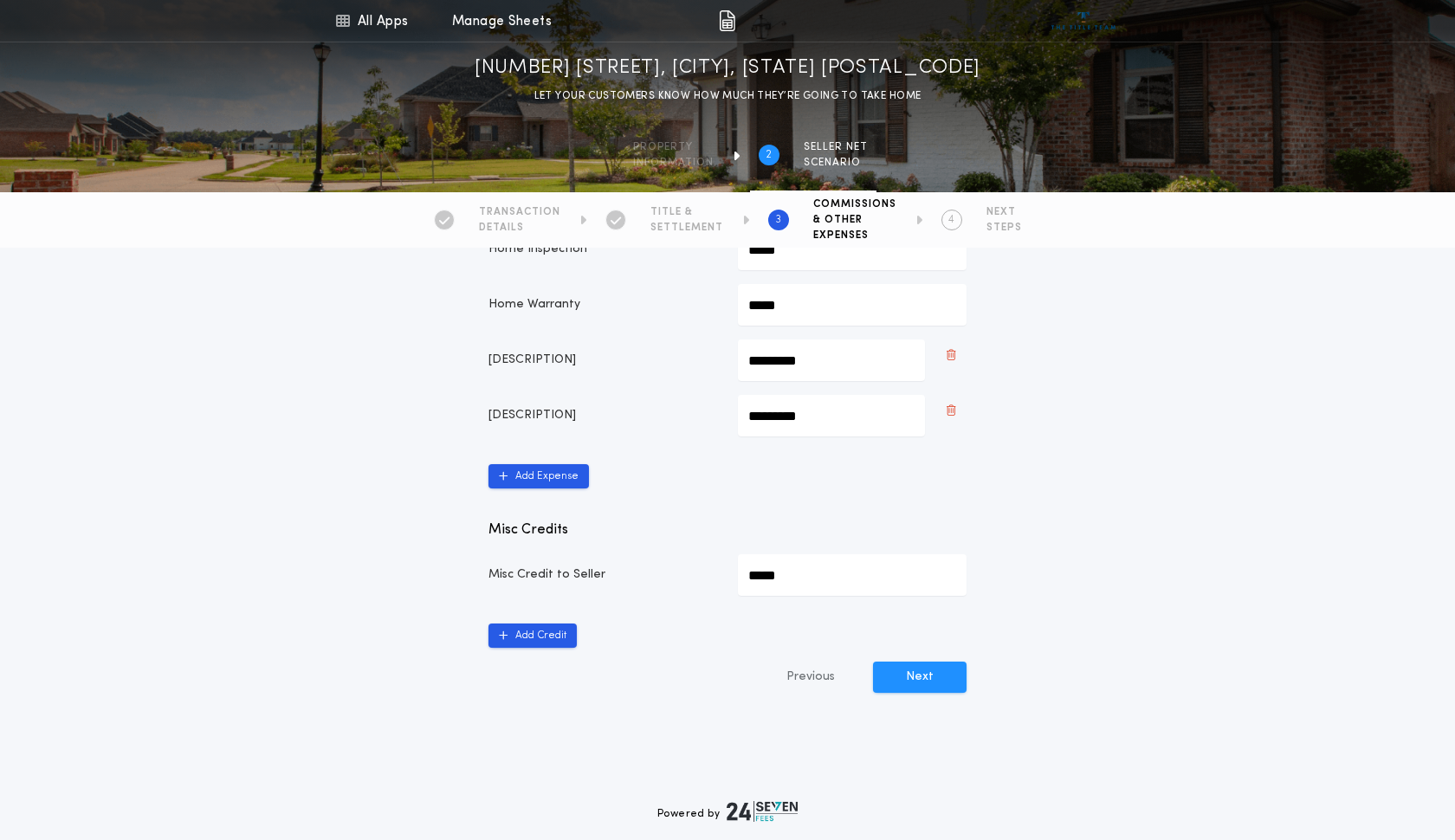 scroll, scrollTop: 884, scrollLeft: 0, axis: vertical 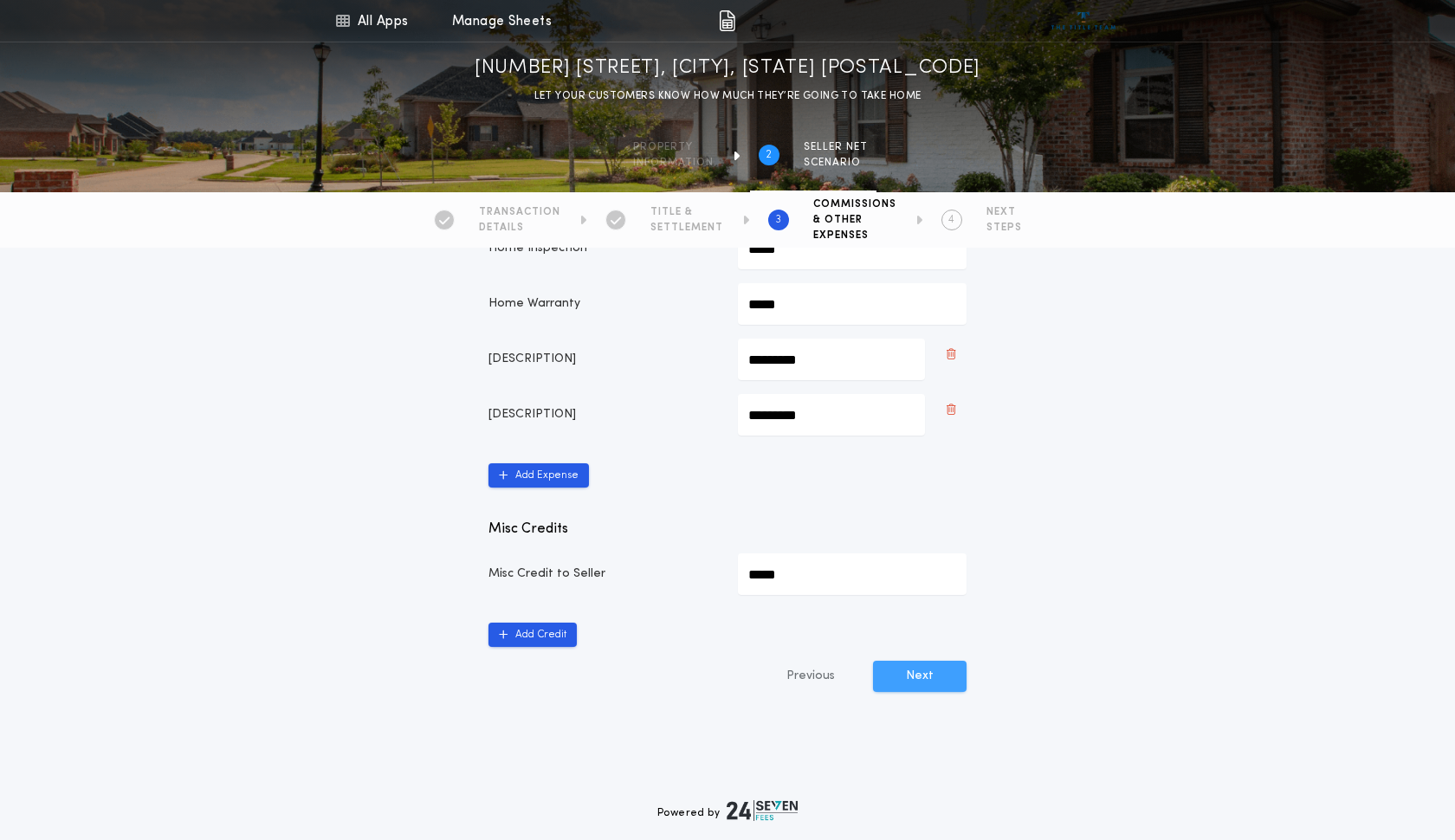 click on "Next" at bounding box center (920, 676) 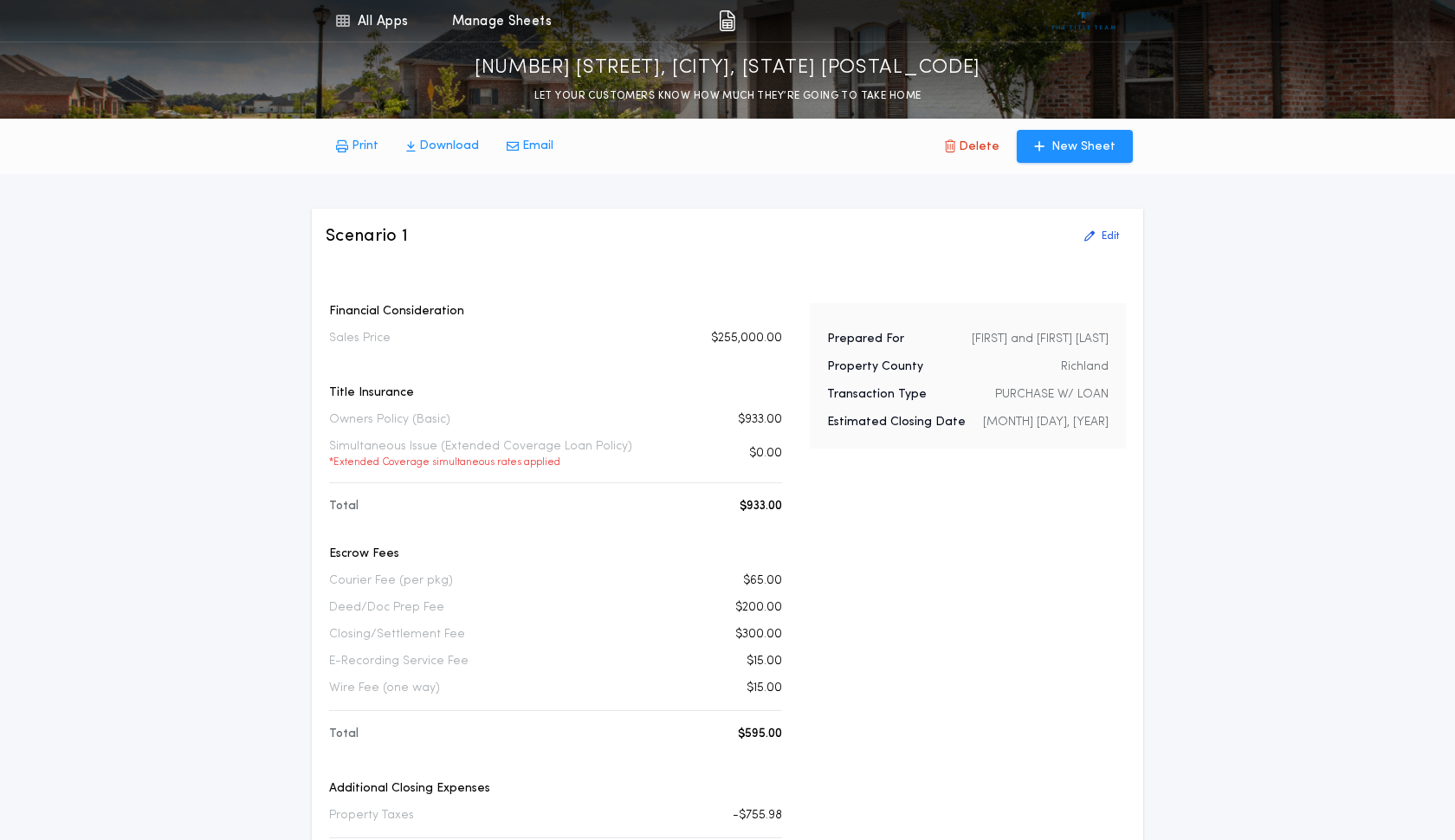 scroll, scrollTop: 0, scrollLeft: 0, axis: both 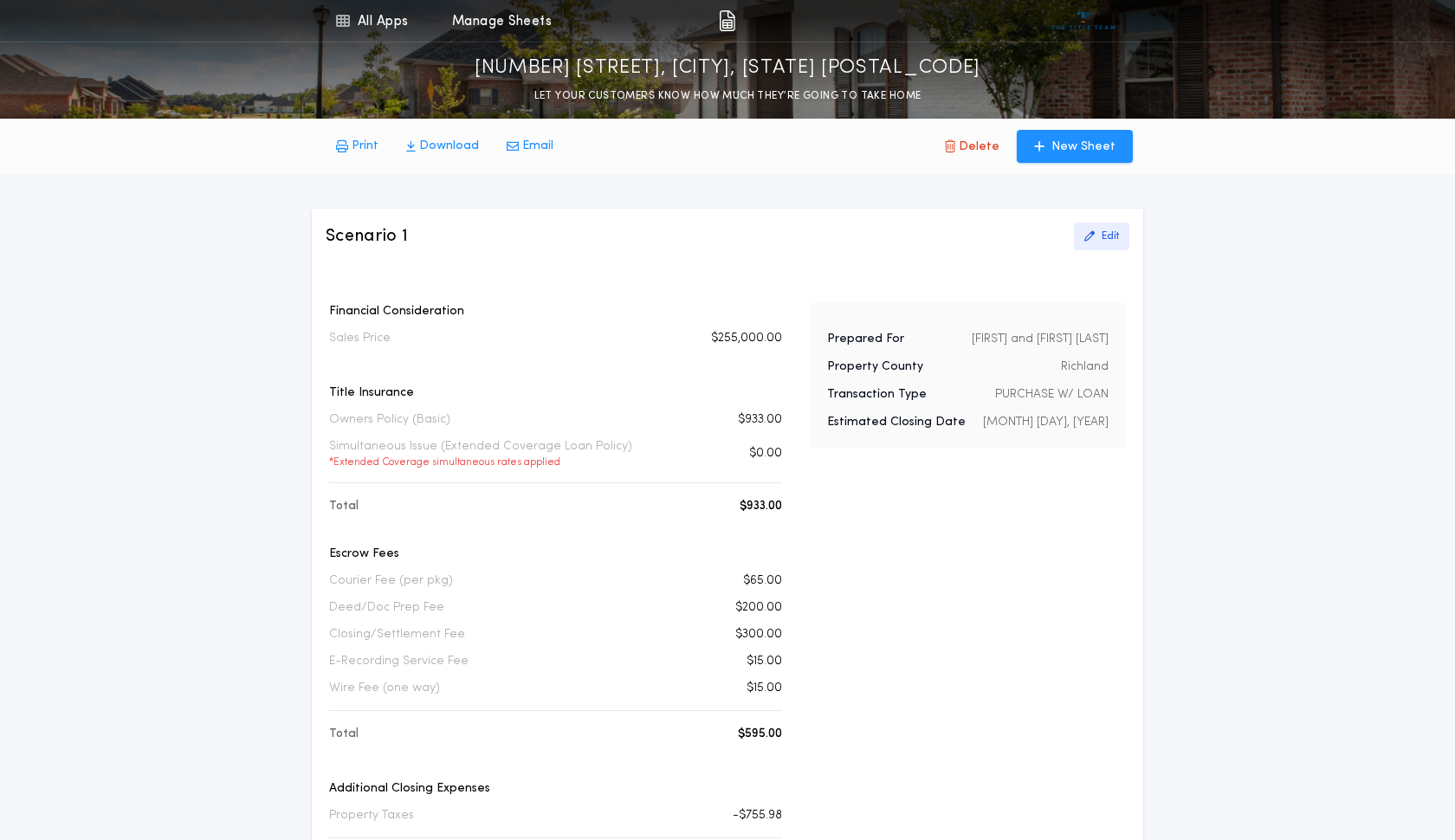 click on "Edit" at bounding box center (1110, 236) 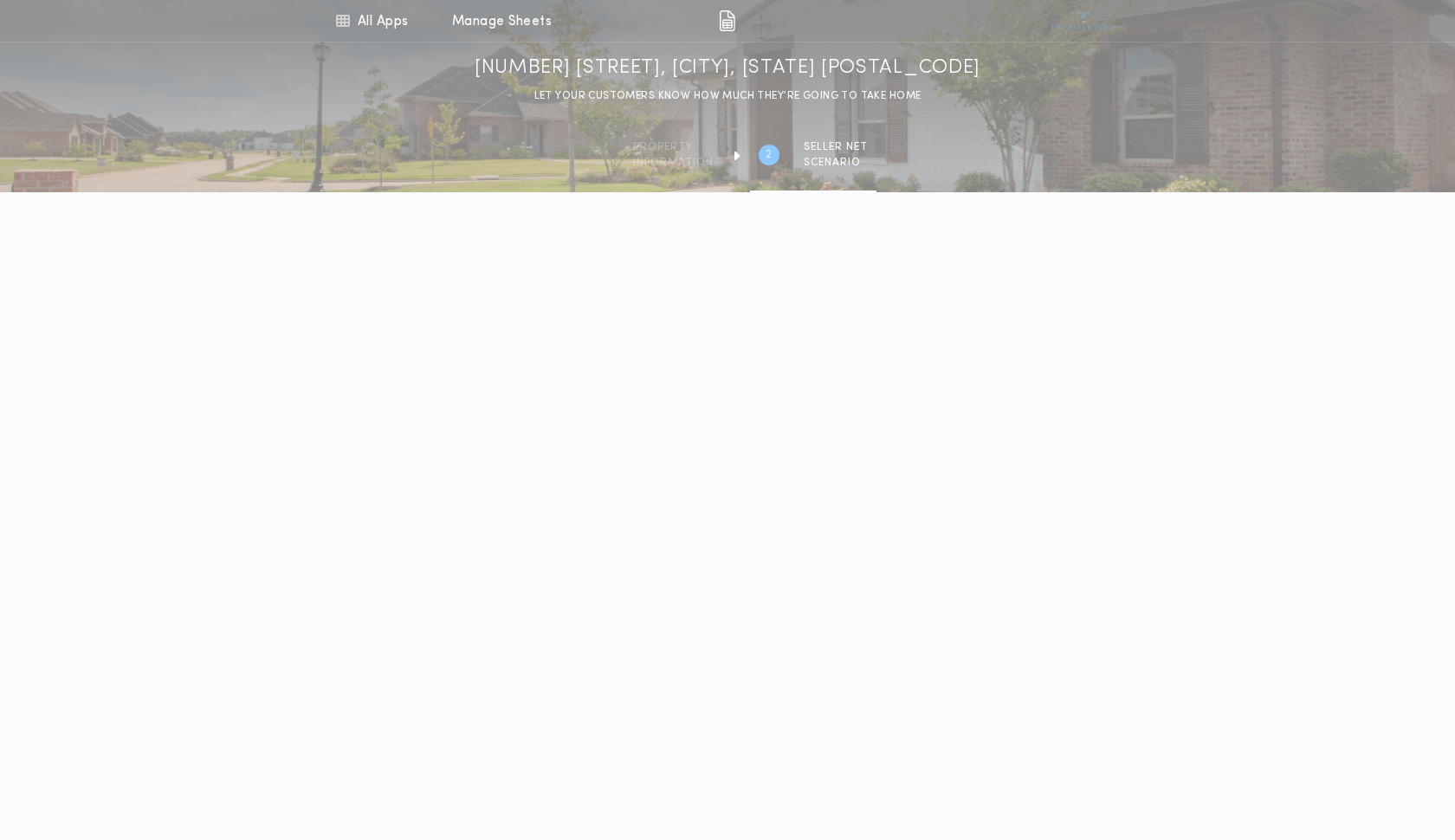 type on "********" 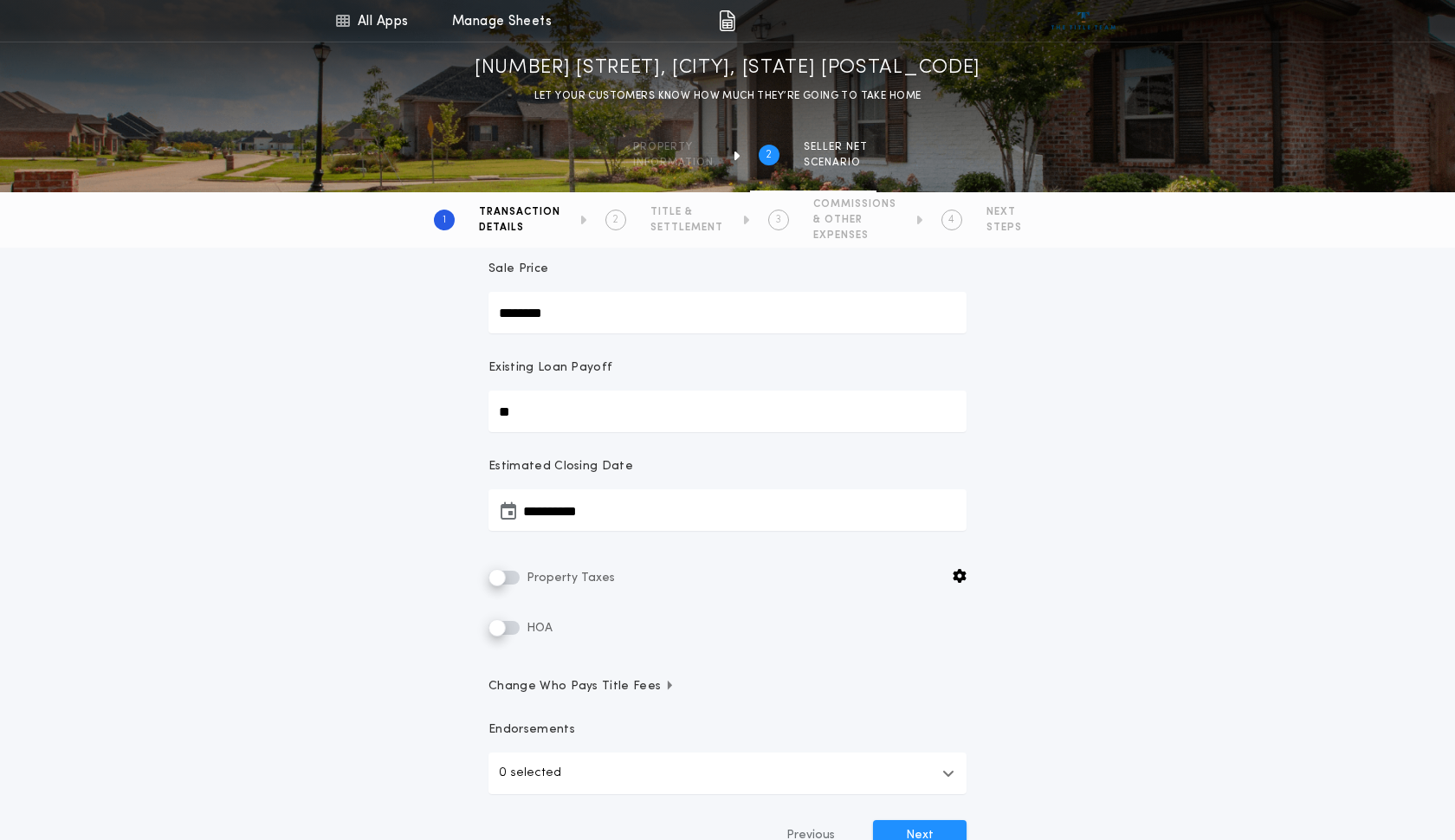 scroll, scrollTop: 152, scrollLeft: 0, axis: vertical 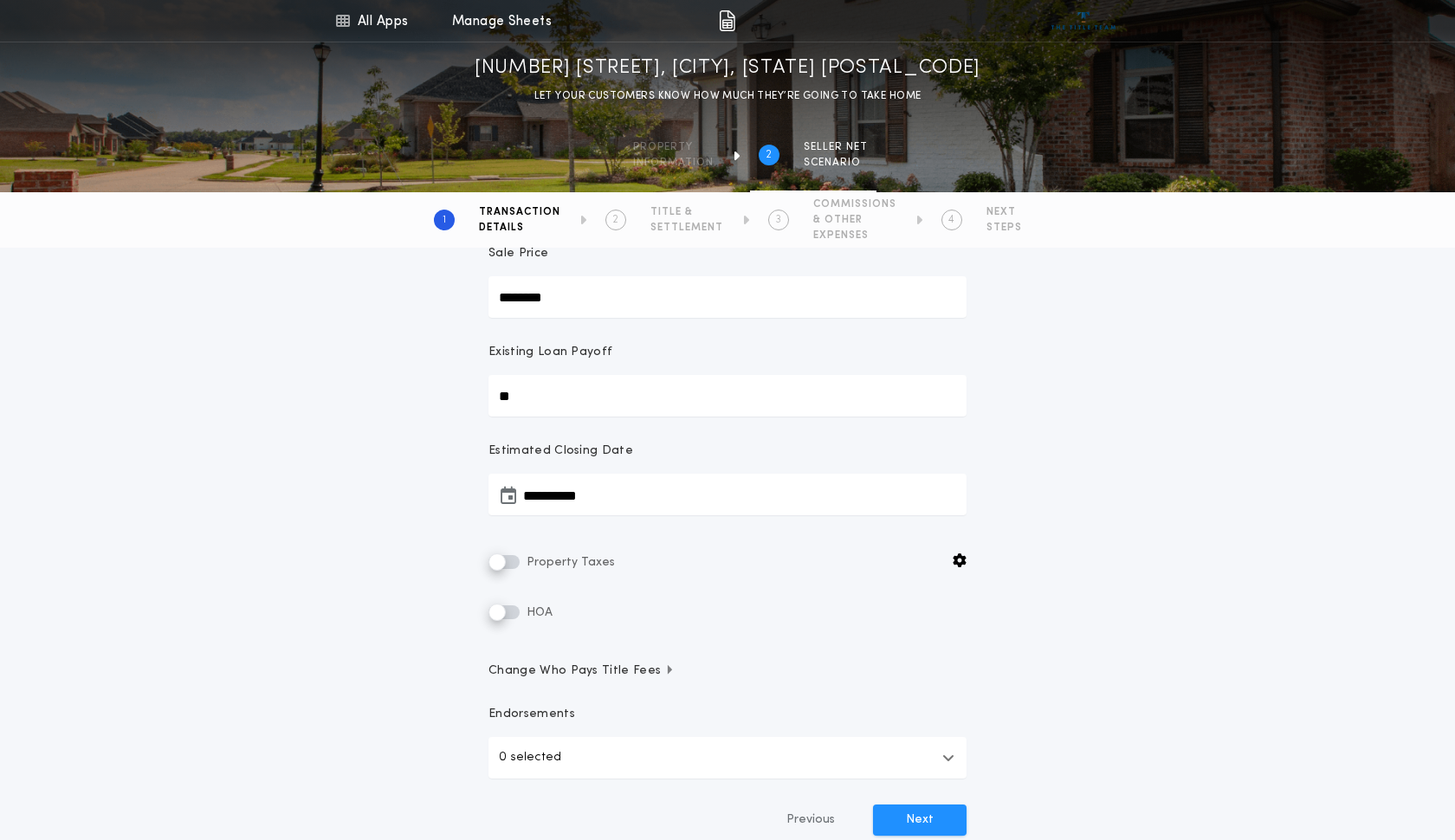 click on "**********" at bounding box center (728, 501) 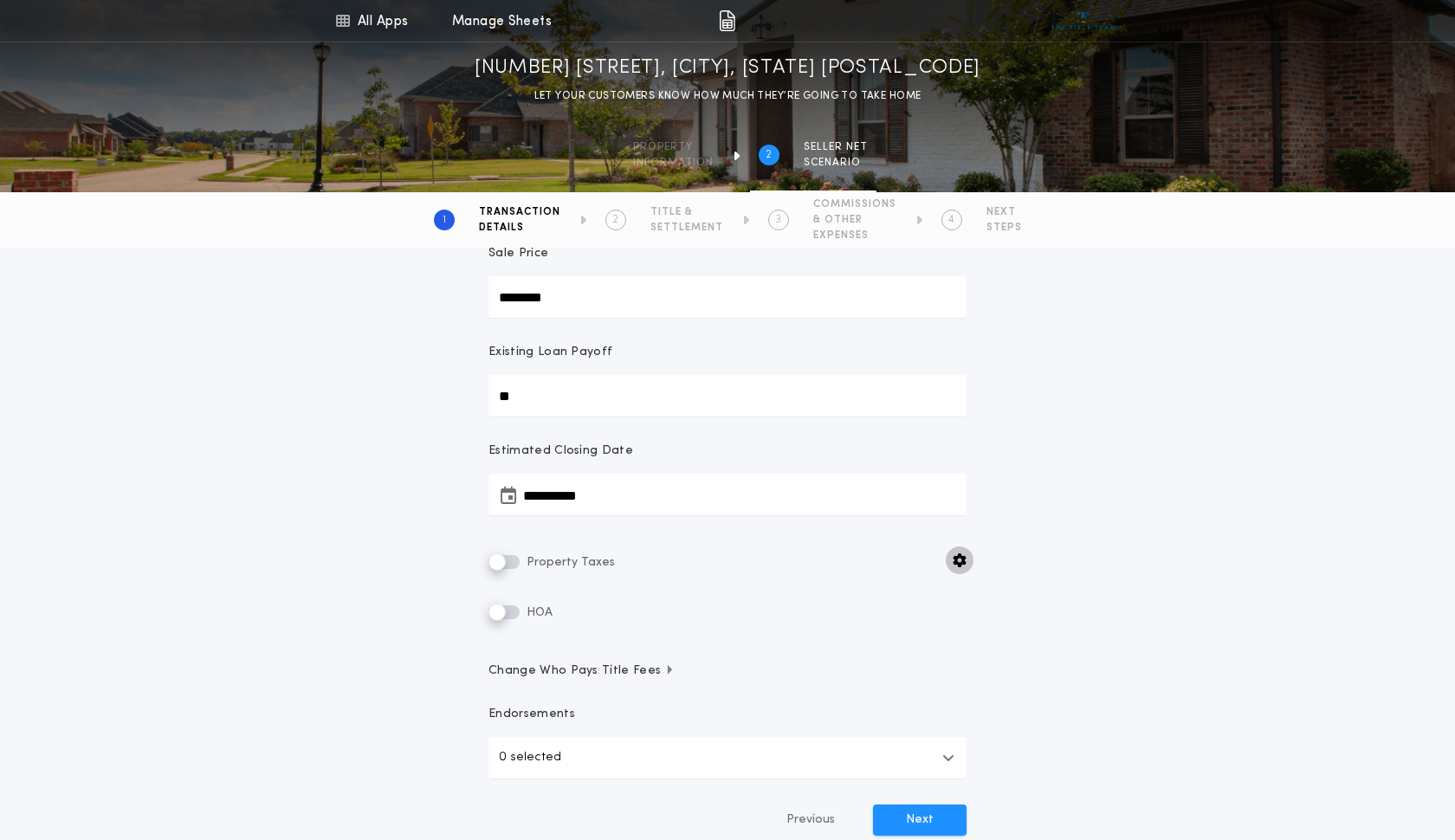 click at bounding box center (960, 560) 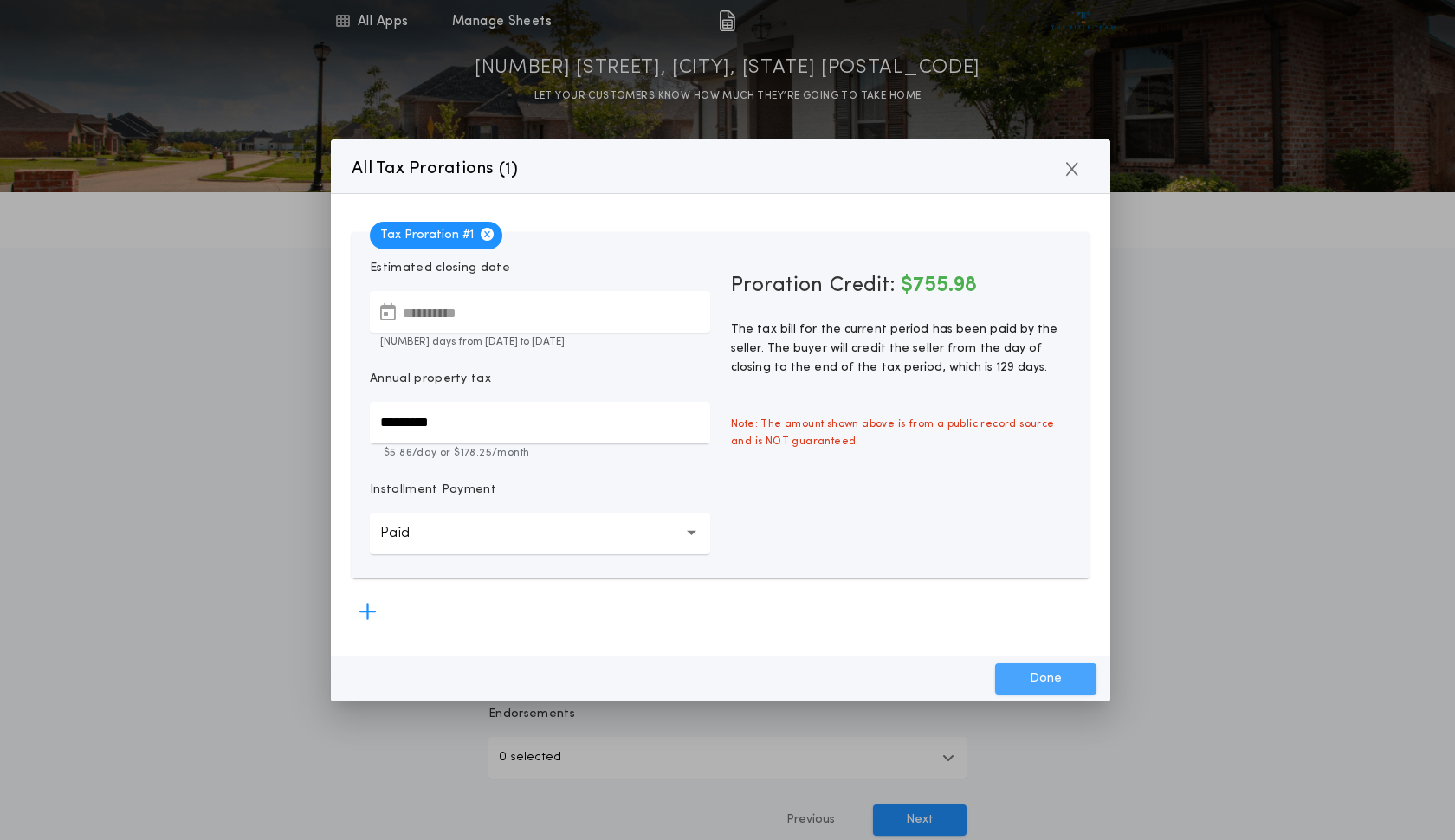 click on "Done" at bounding box center (1045, 679) 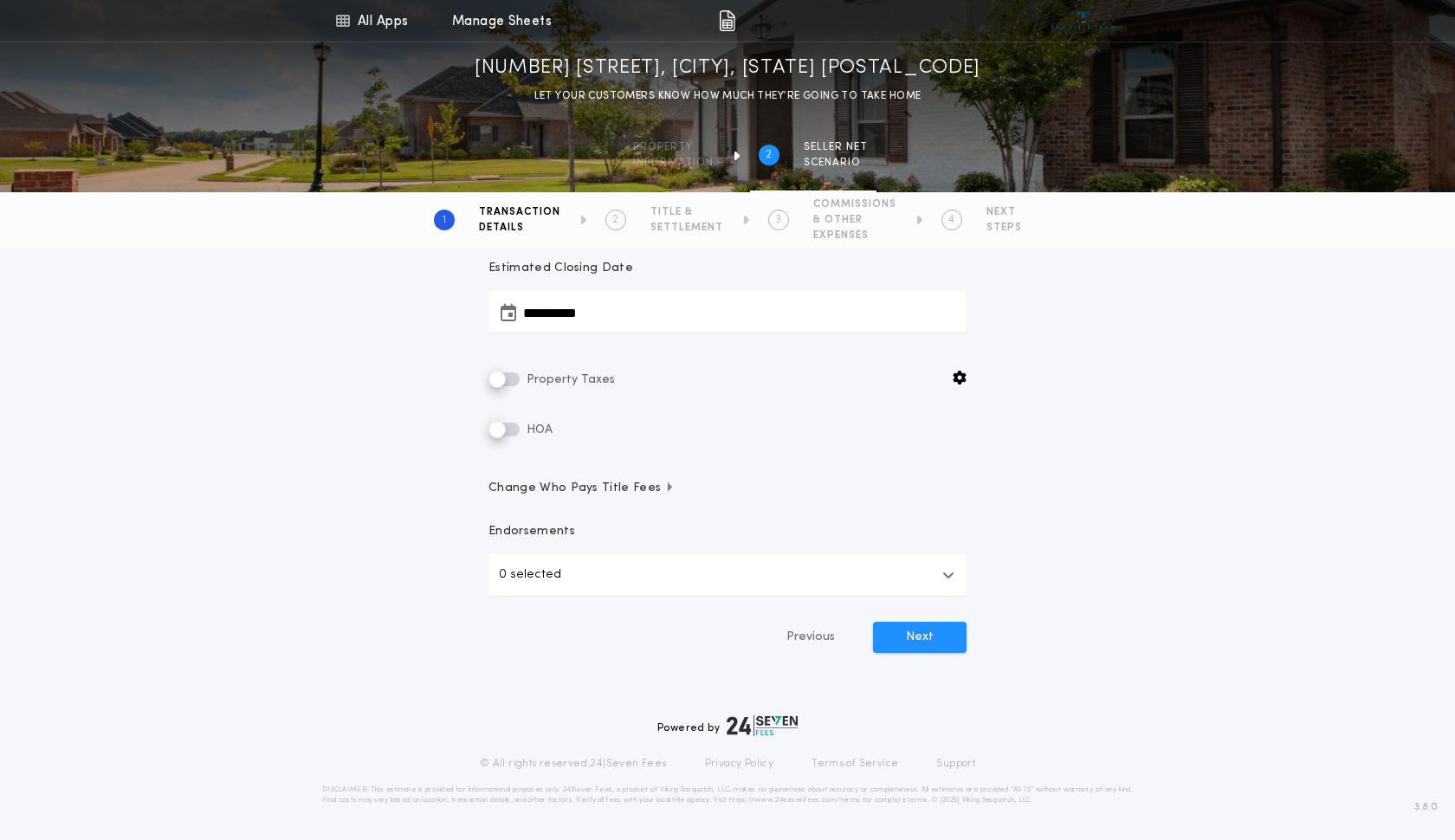 scroll, scrollTop: 334, scrollLeft: 0, axis: vertical 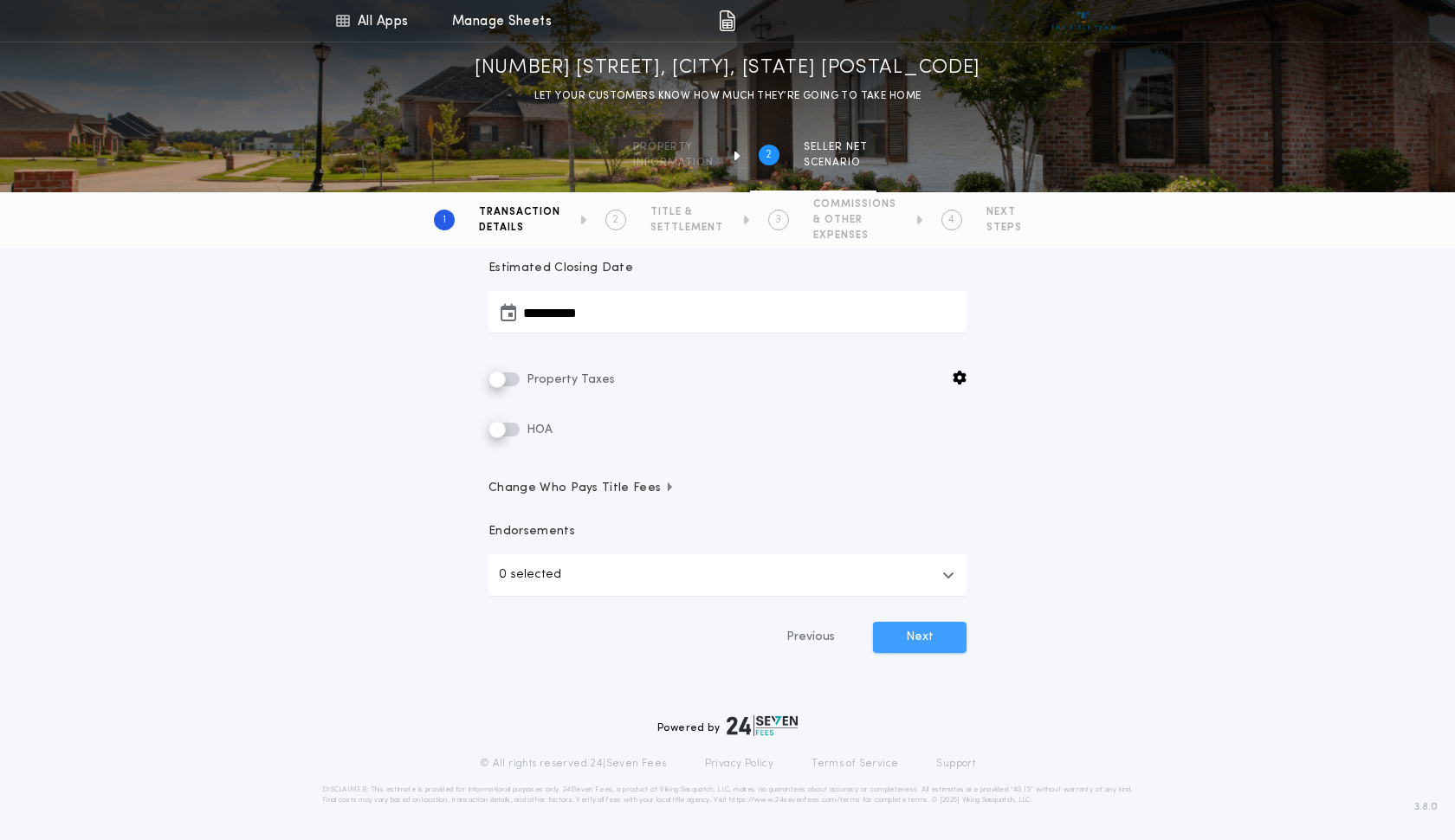 click on "Next" at bounding box center [920, 637] 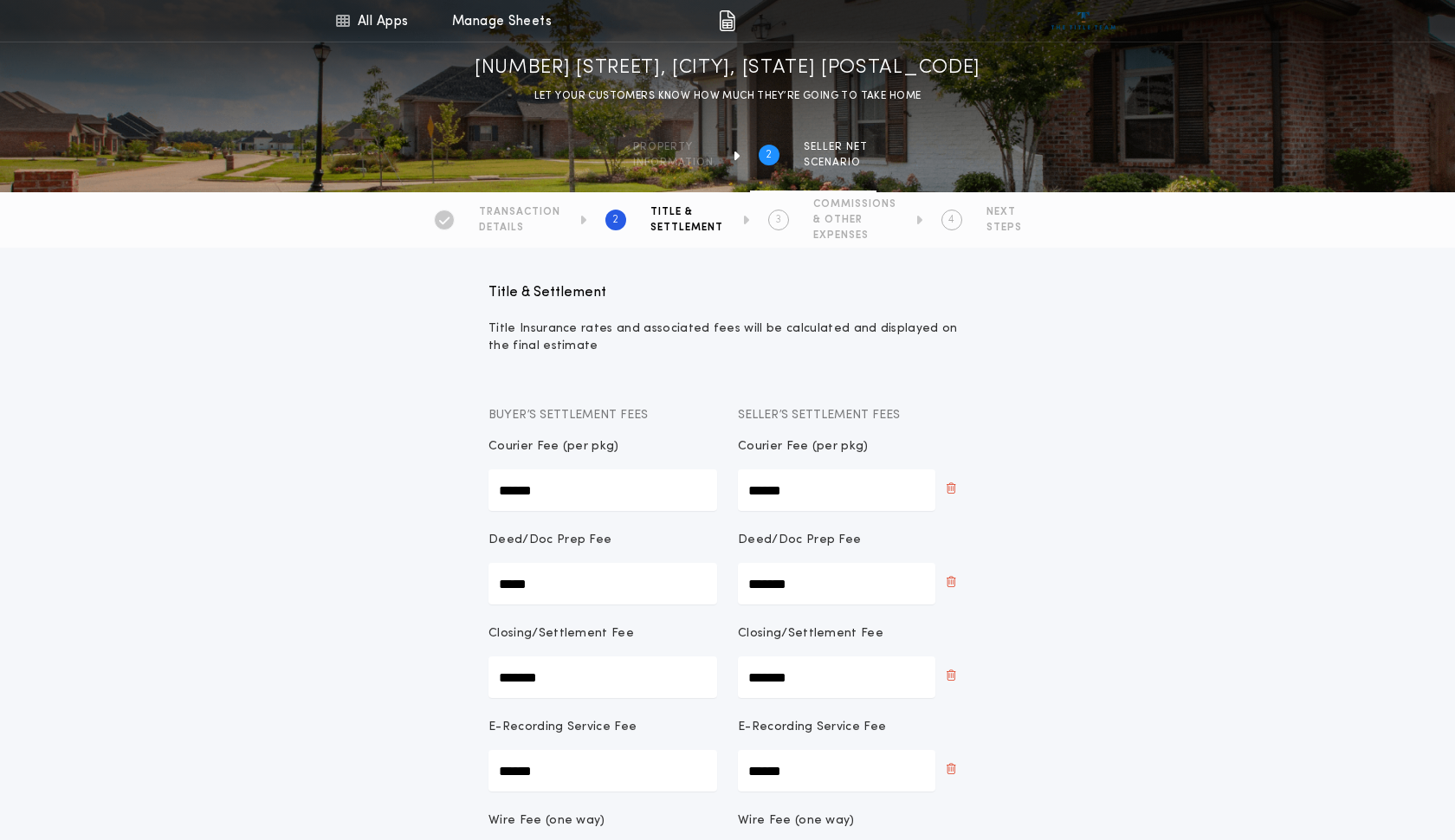 scroll, scrollTop: 0, scrollLeft: 0, axis: both 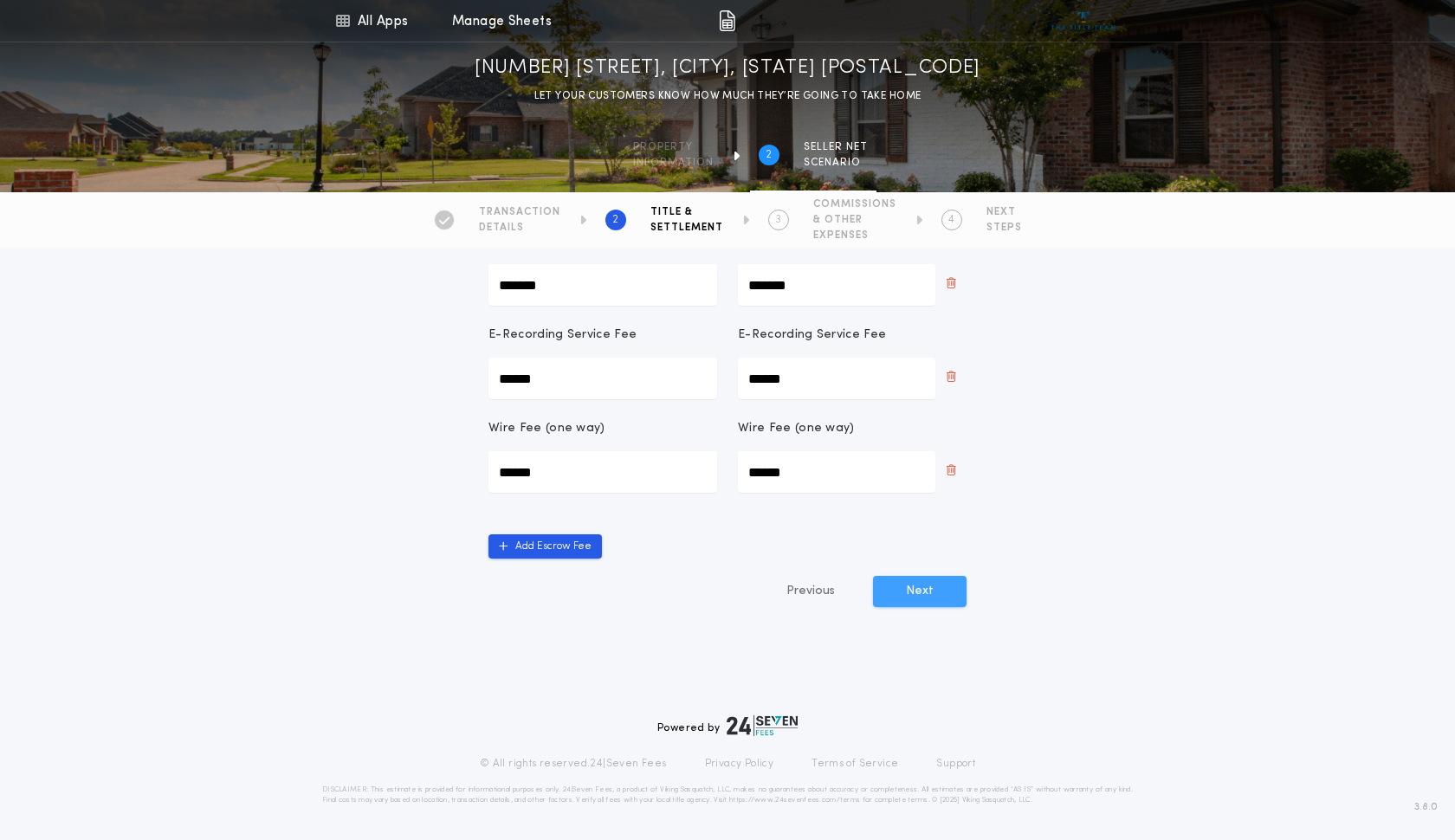 click on "Next" at bounding box center (920, 591) 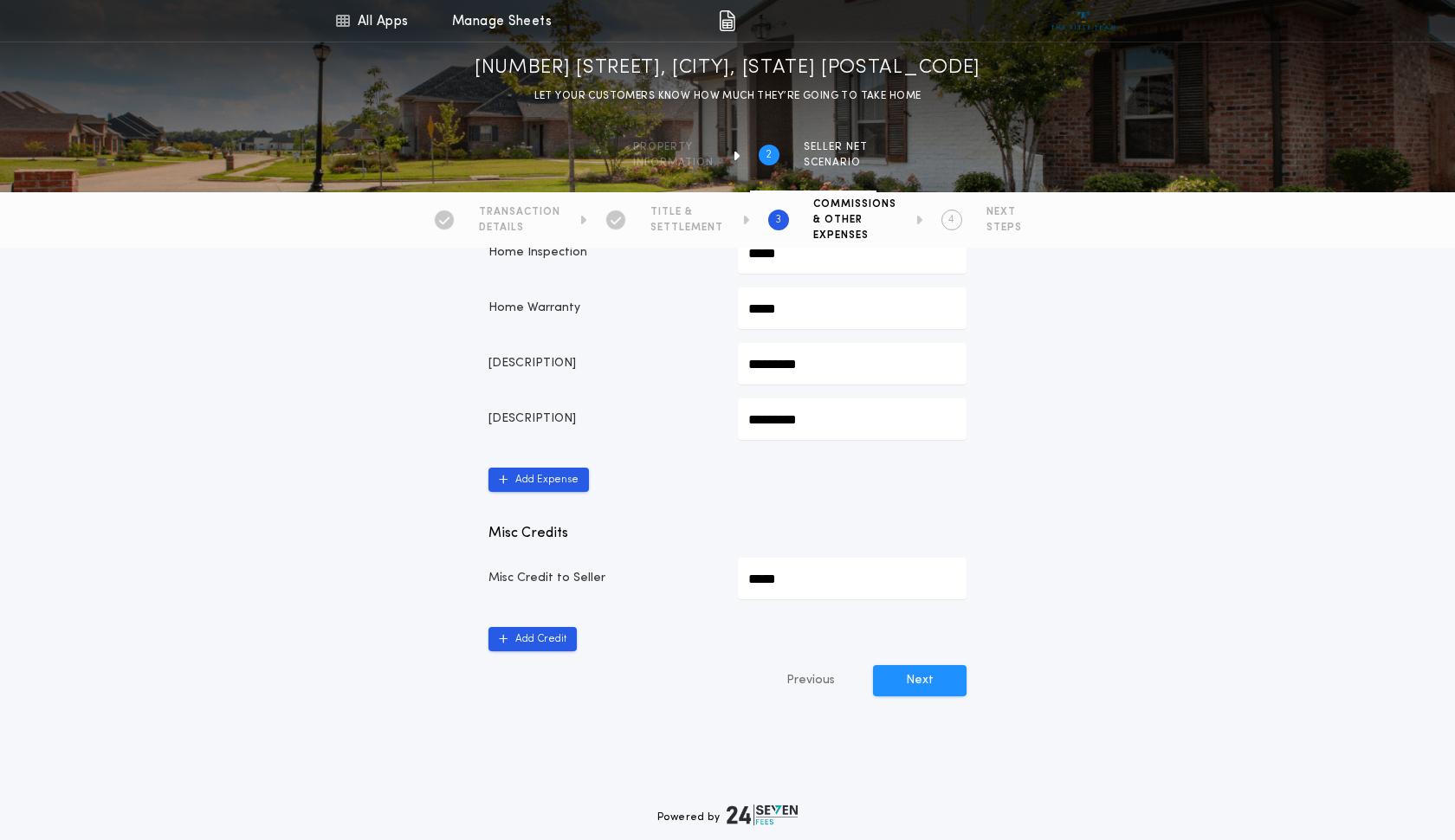 scroll, scrollTop: 886, scrollLeft: 0, axis: vertical 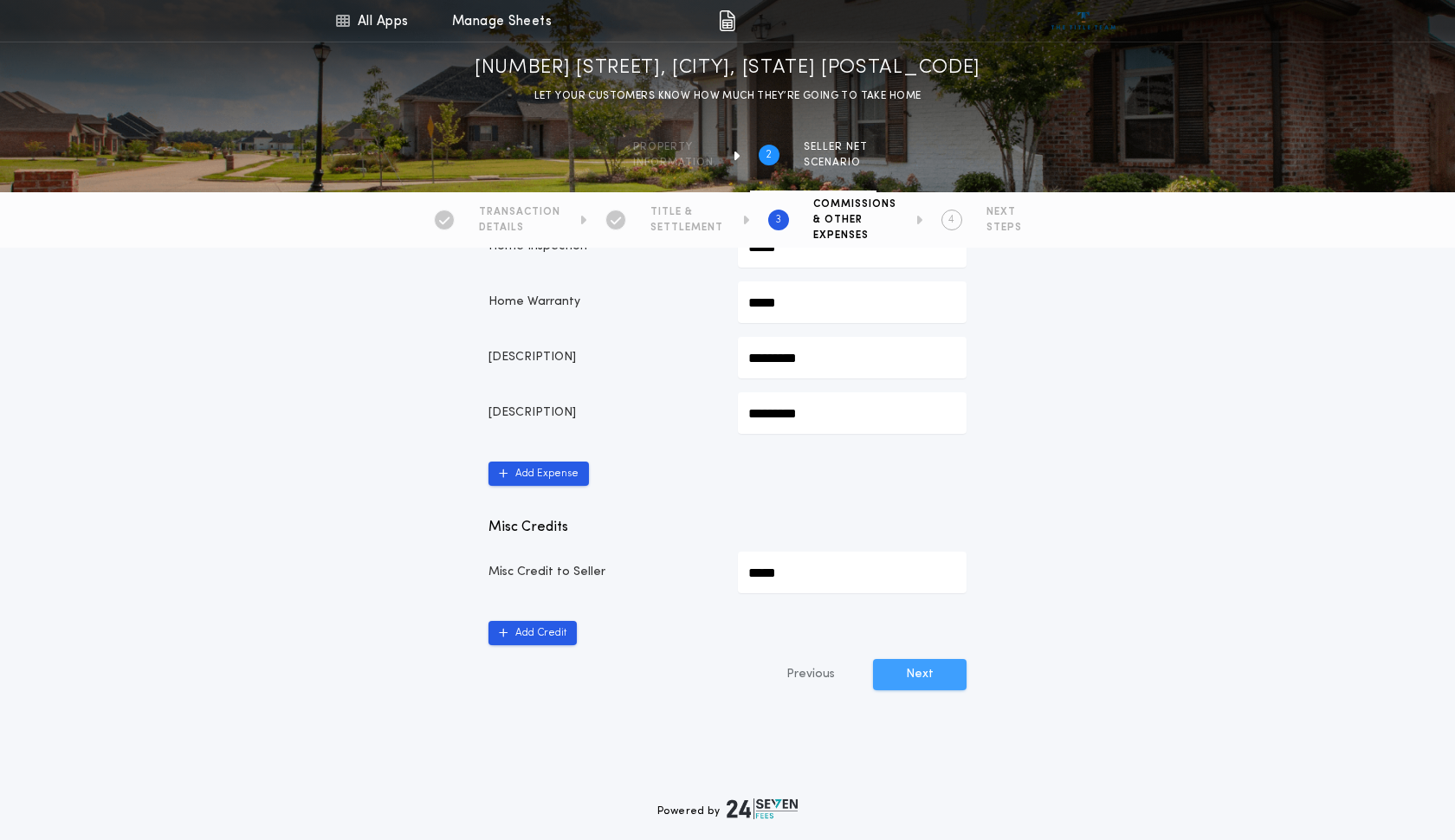 click on "Next" at bounding box center (920, 675) 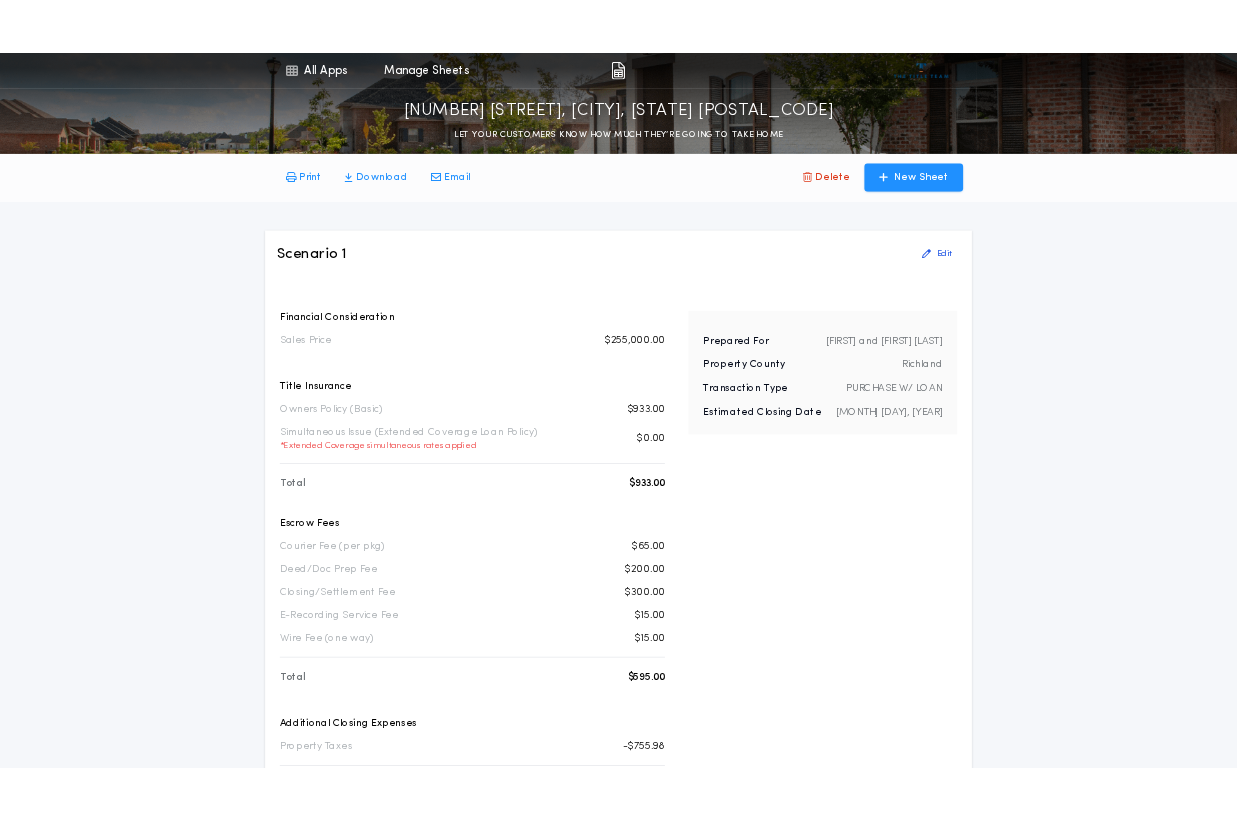 scroll, scrollTop: 0, scrollLeft: 0, axis: both 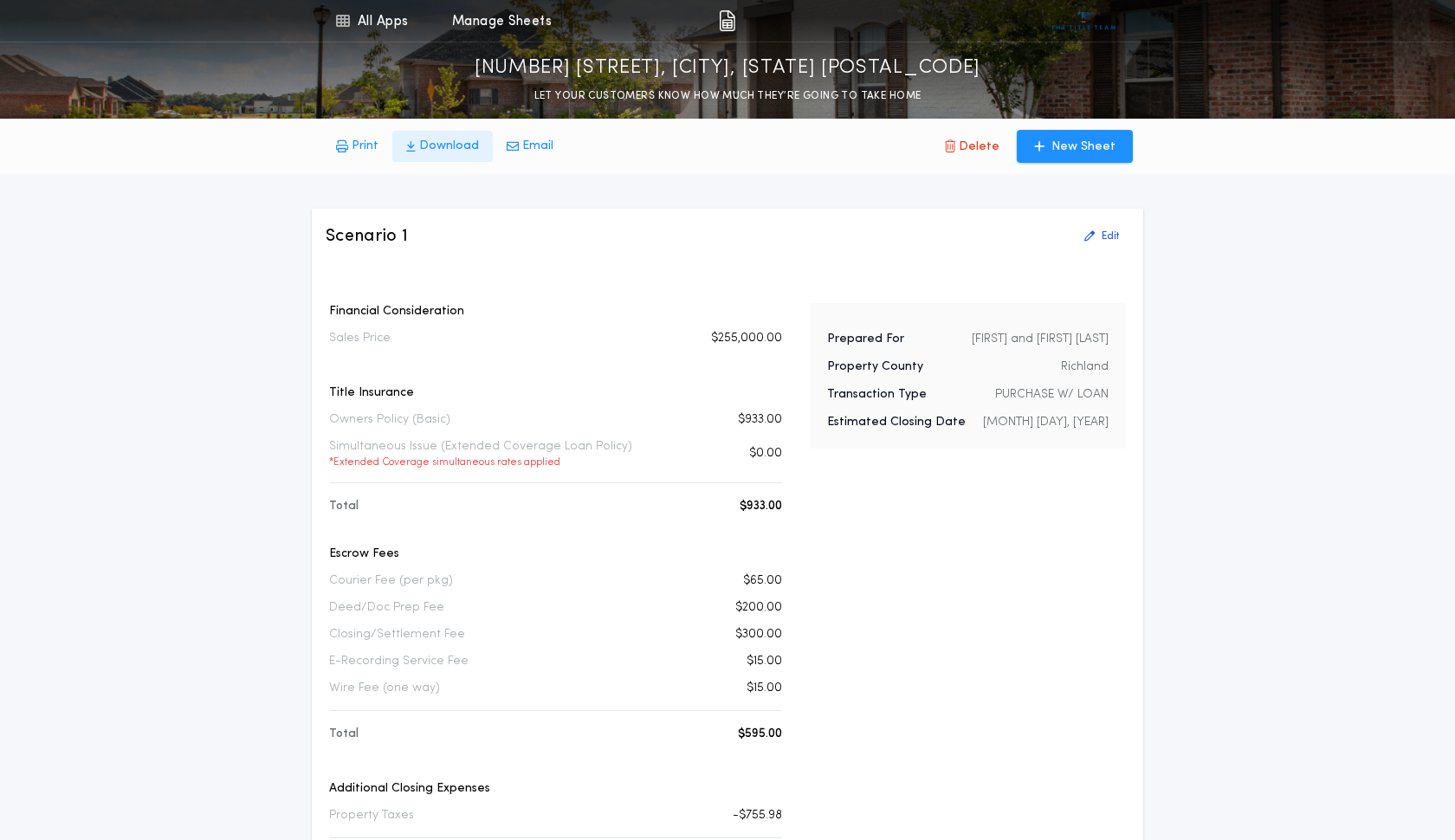 click on "Download" at bounding box center (449, 146) 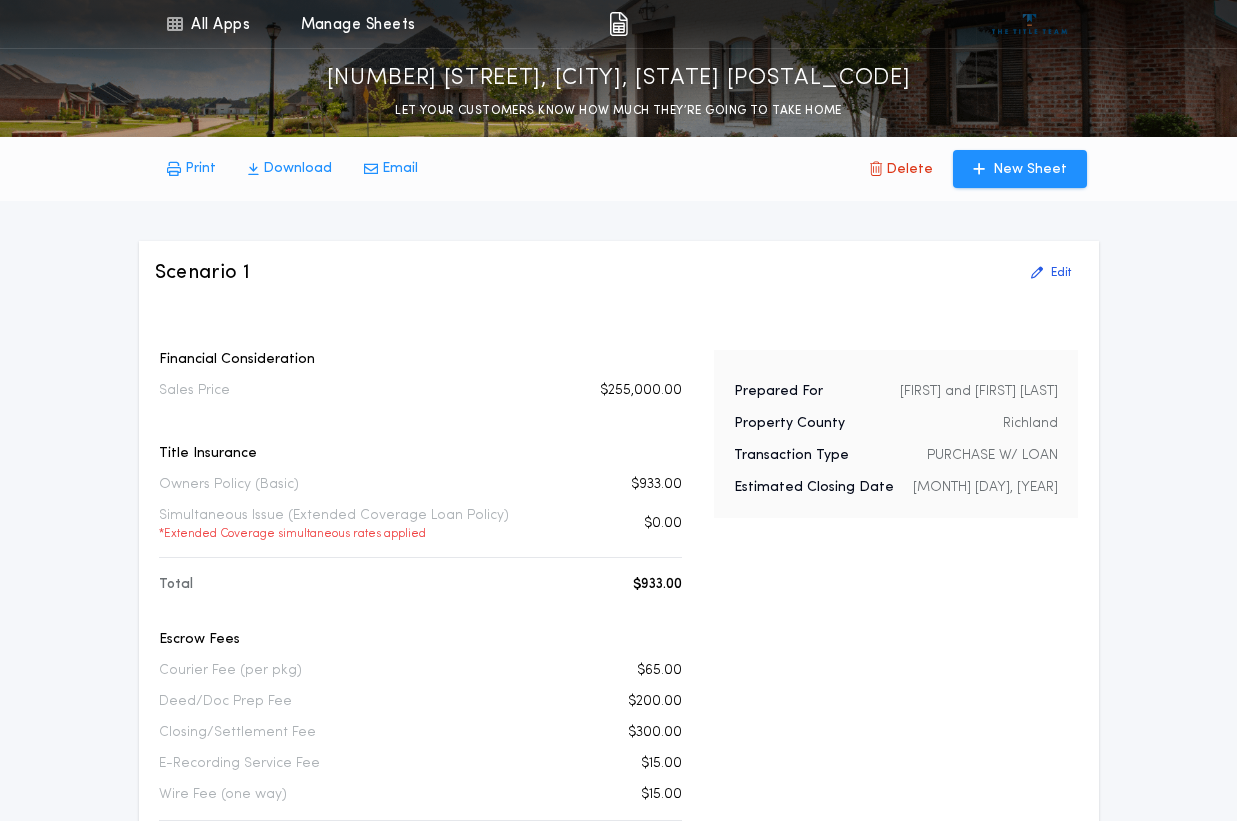 scroll, scrollTop: 0, scrollLeft: 0, axis: both 